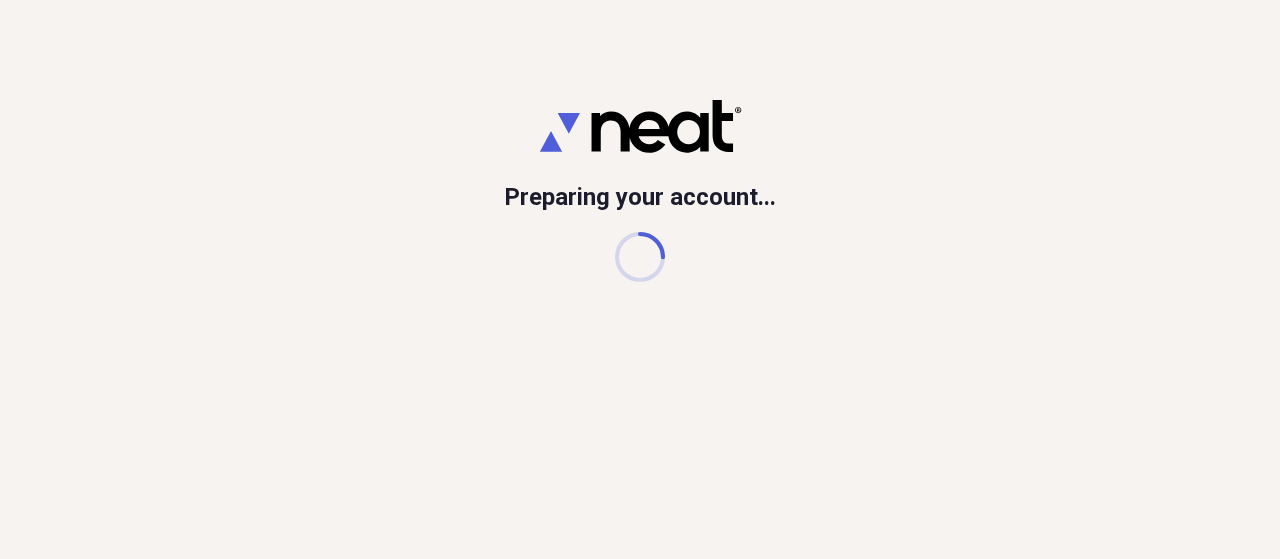 scroll, scrollTop: 0, scrollLeft: 0, axis: both 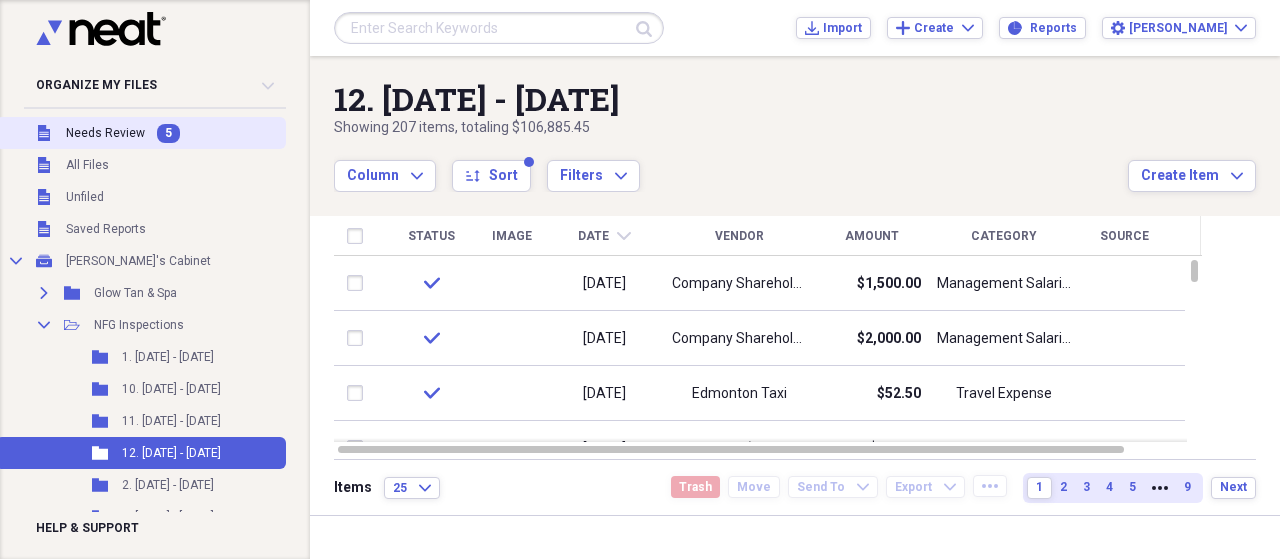 click on "Needs Review" at bounding box center [105, 133] 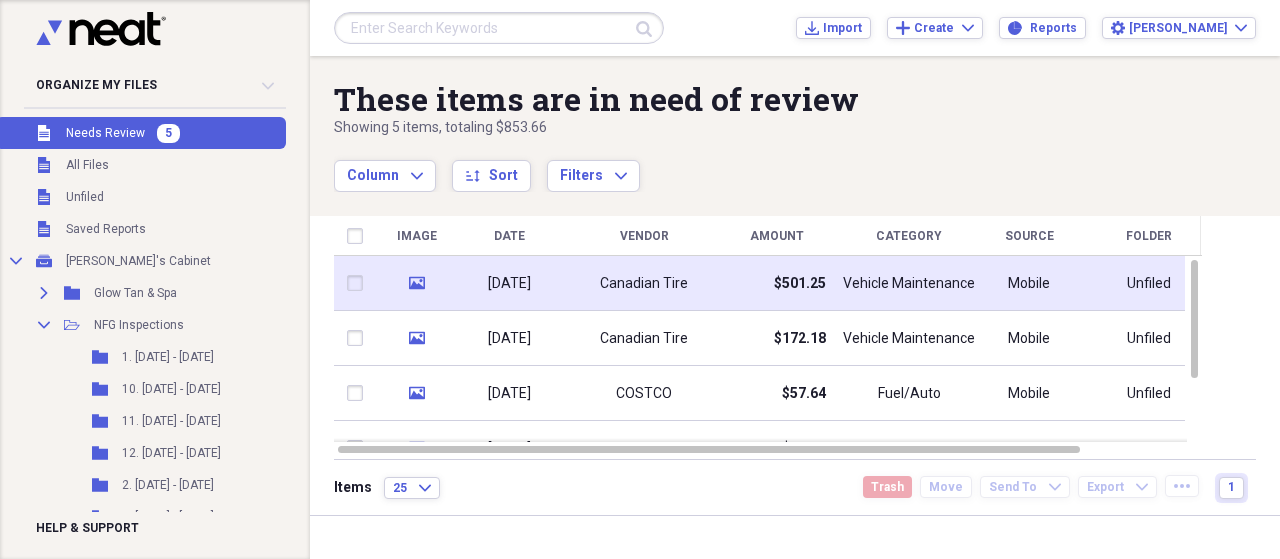click on "Canadian Tire" at bounding box center (644, 283) 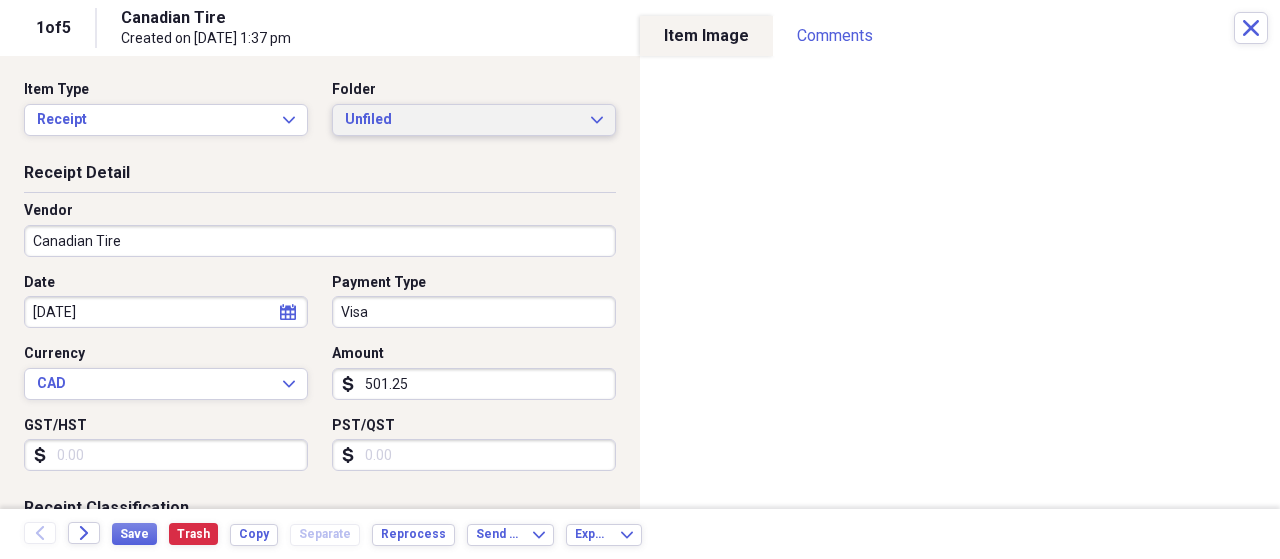 click on "Unfiled" at bounding box center (462, 120) 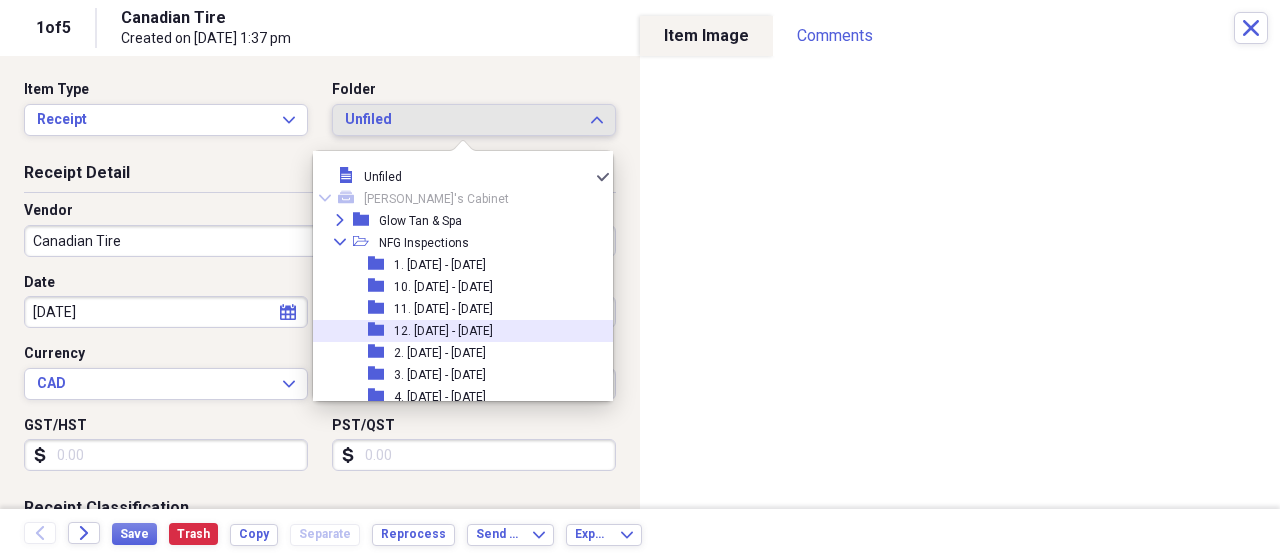 click on "12. [DATE] - [DATE]" at bounding box center [443, 331] 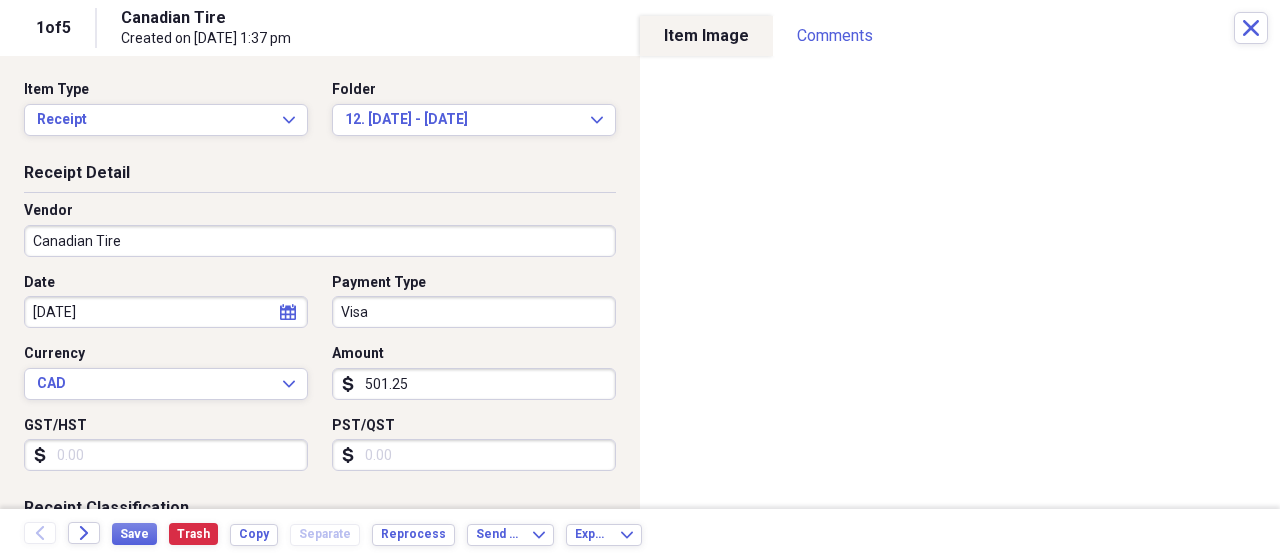 click on "GST/HST" at bounding box center (166, 455) 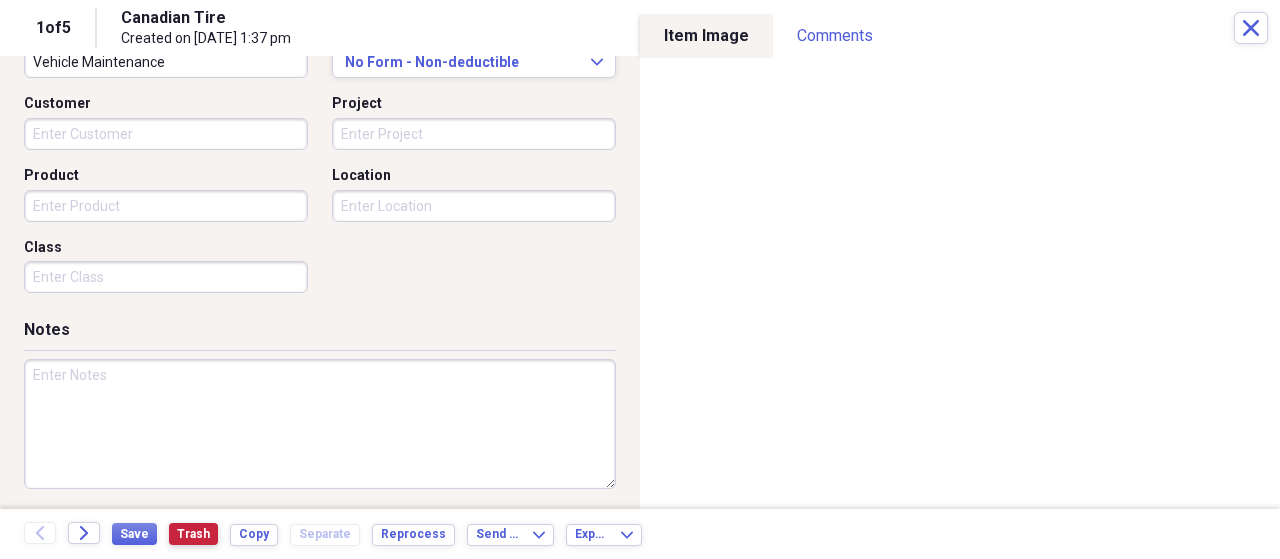 scroll, scrollTop: 565, scrollLeft: 0, axis: vertical 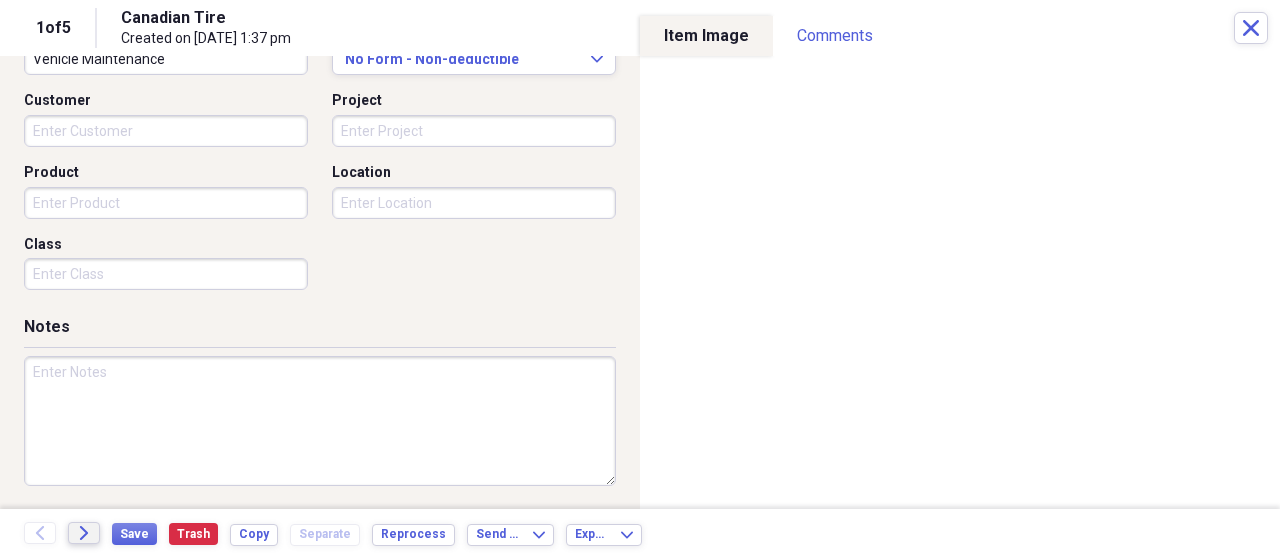 type on "23.87" 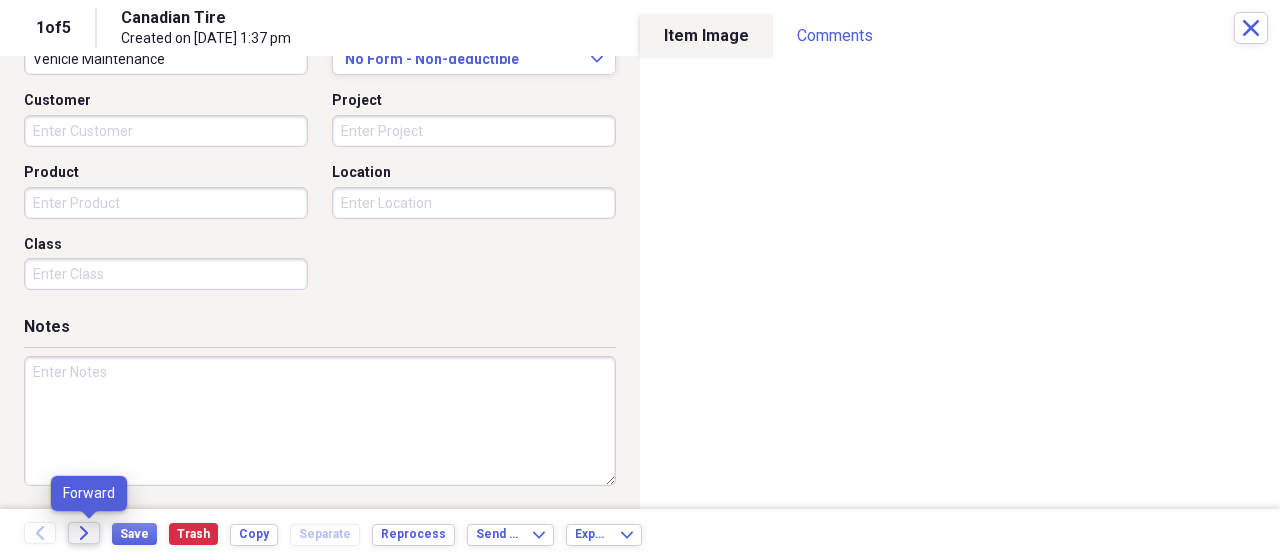 click on "Forward" 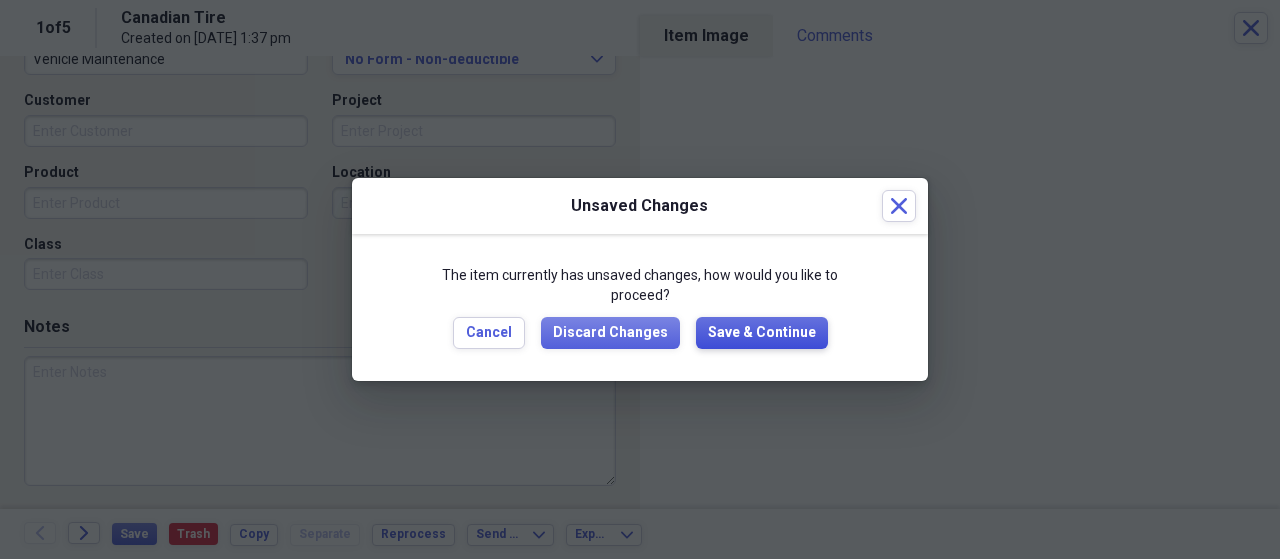 click on "Save & Continue" at bounding box center (762, 333) 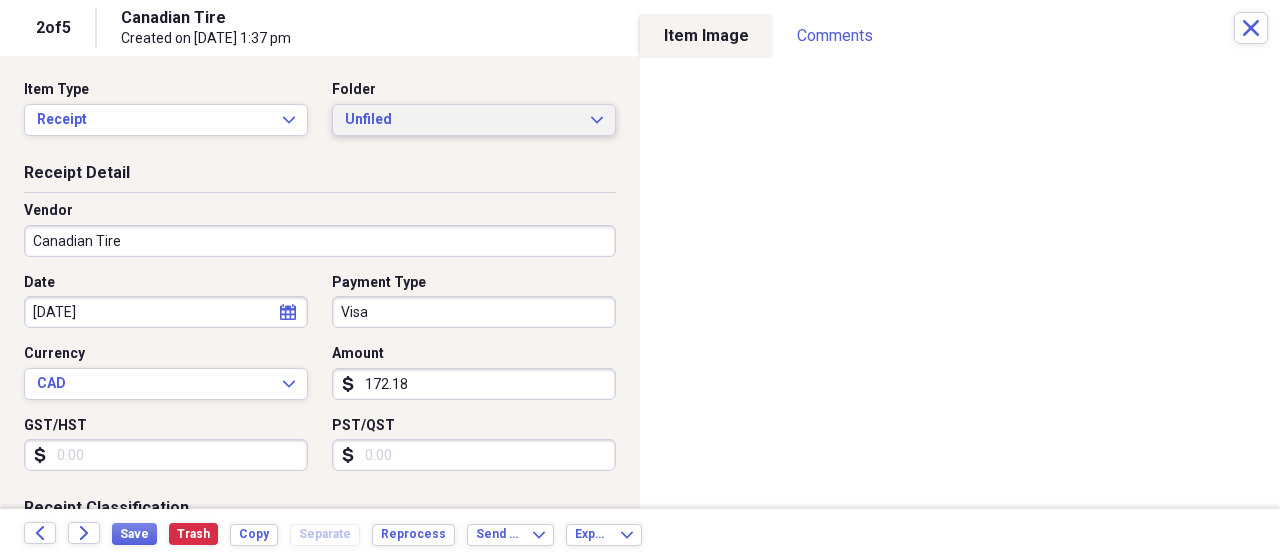 click on "Unfiled" at bounding box center [462, 120] 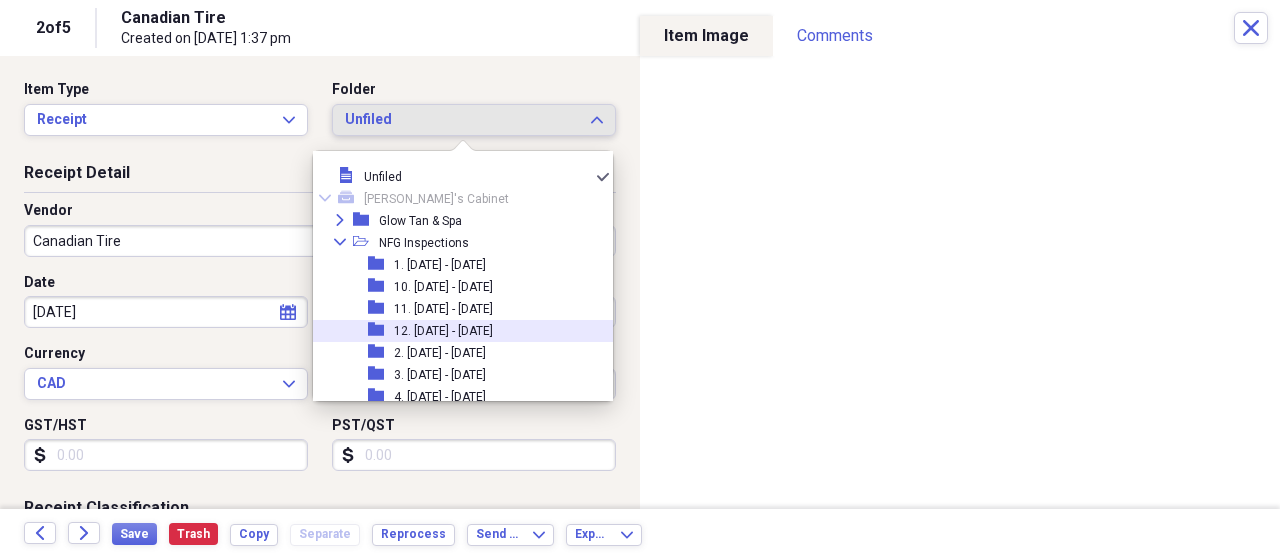 click on "12. [DATE] - [DATE]" at bounding box center (443, 331) 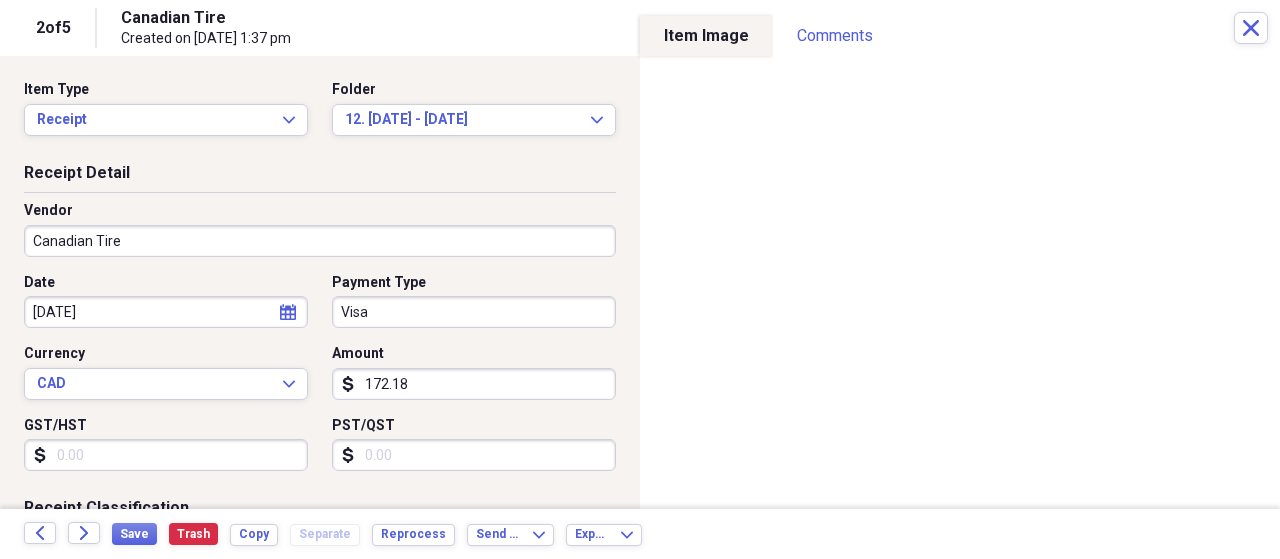 click on "GST/HST" at bounding box center (166, 455) 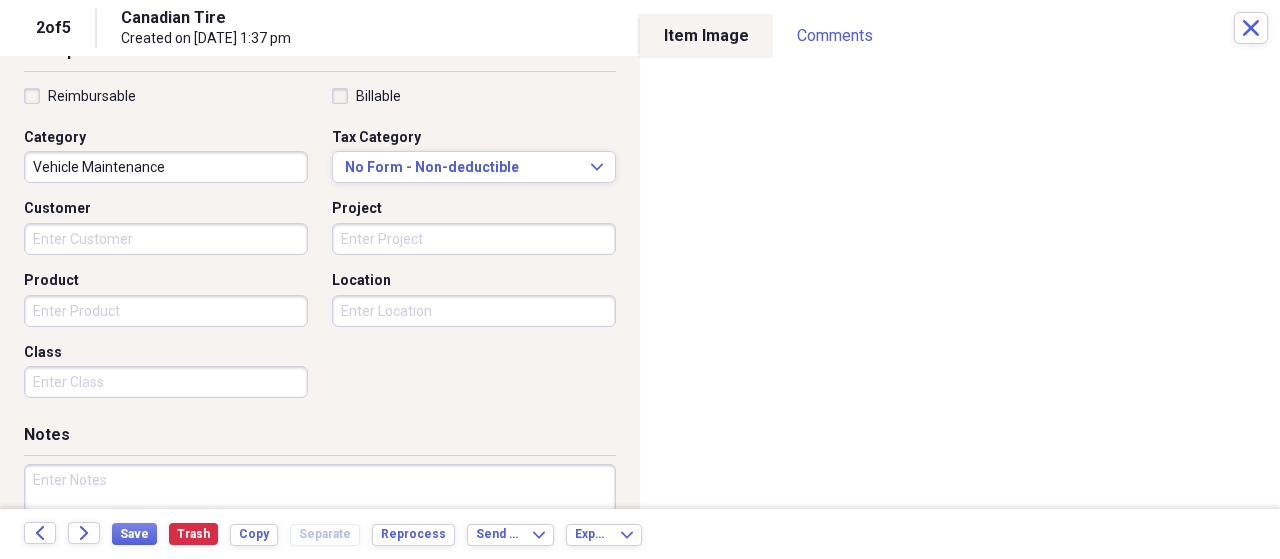 scroll, scrollTop: 500, scrollLeft: 0, axis: vertical 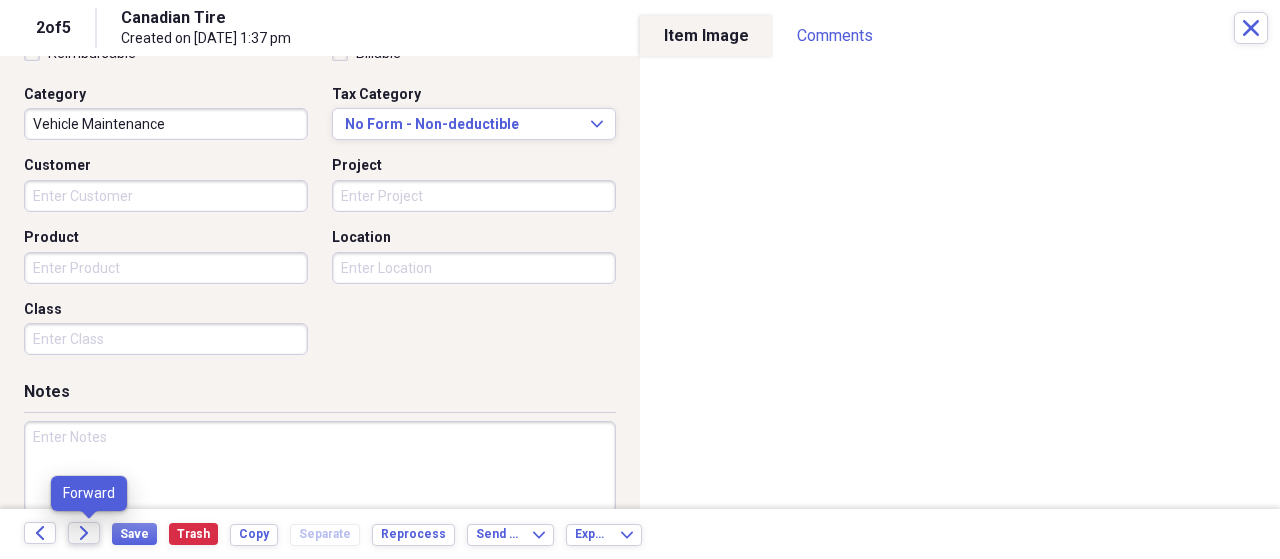type on "8.19" 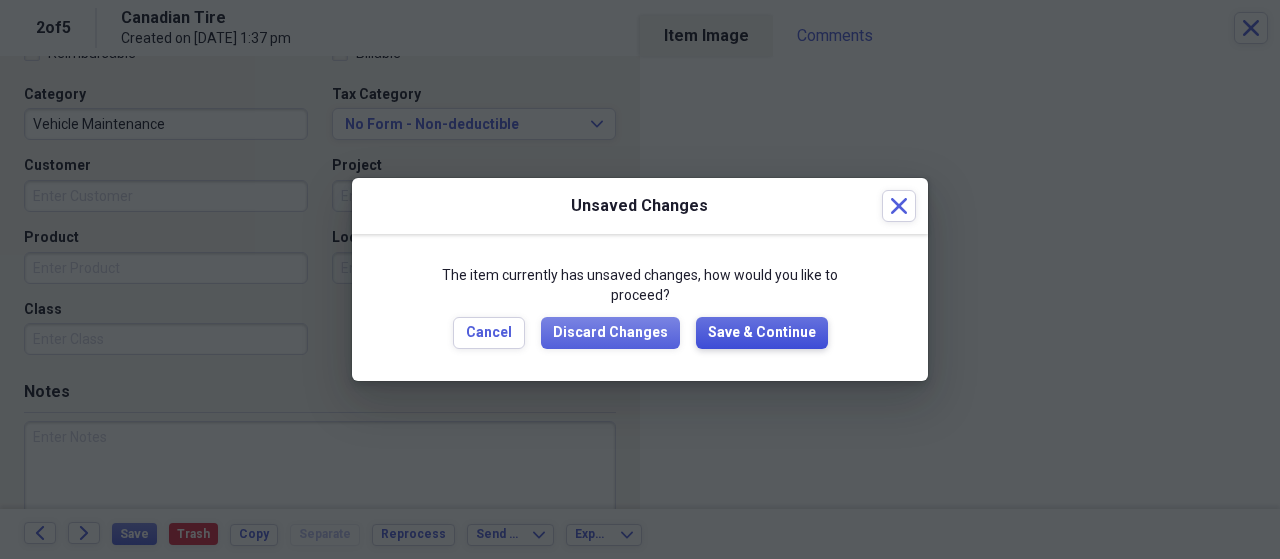 click on "Save & Continue" at bounding box center (762, 333) 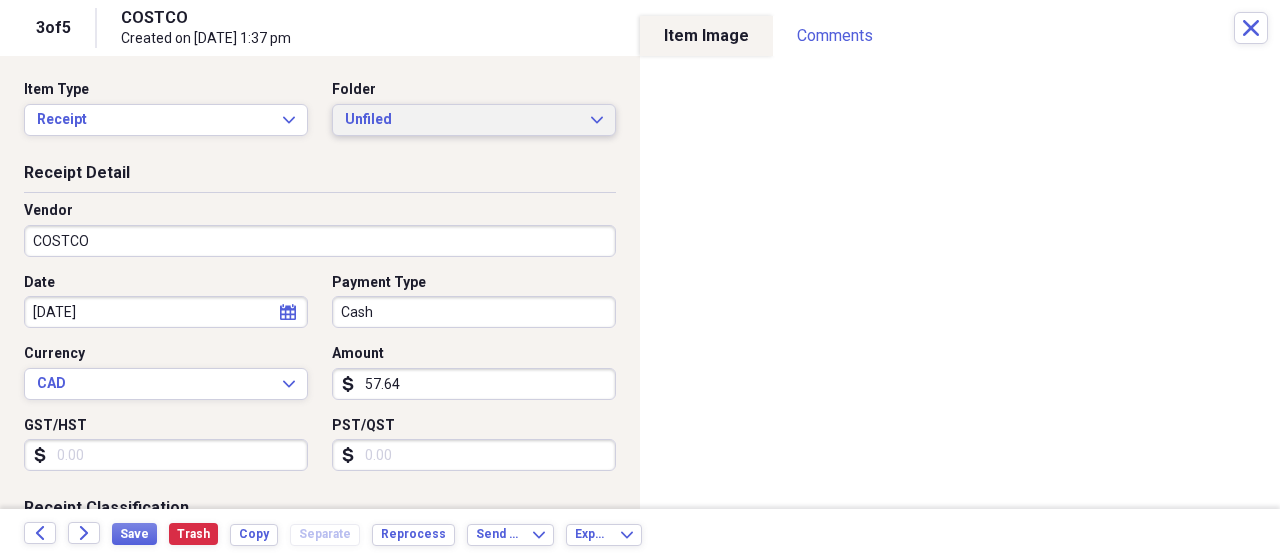 click on "Expand" 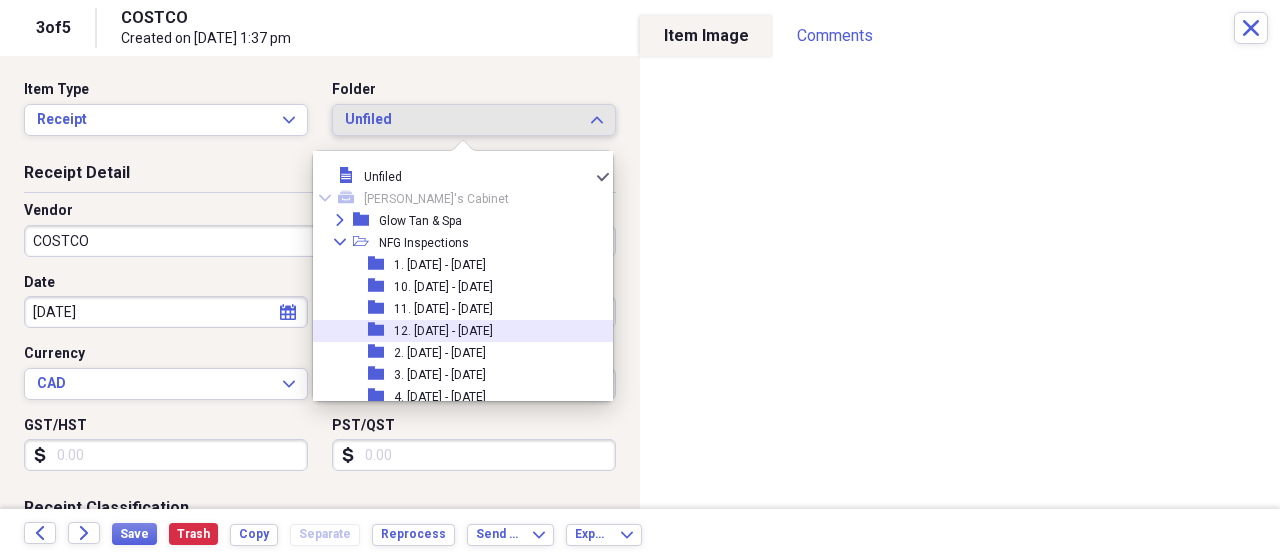 click on "12. [DATE] - [DATE]" at bounding box center [443, 331] 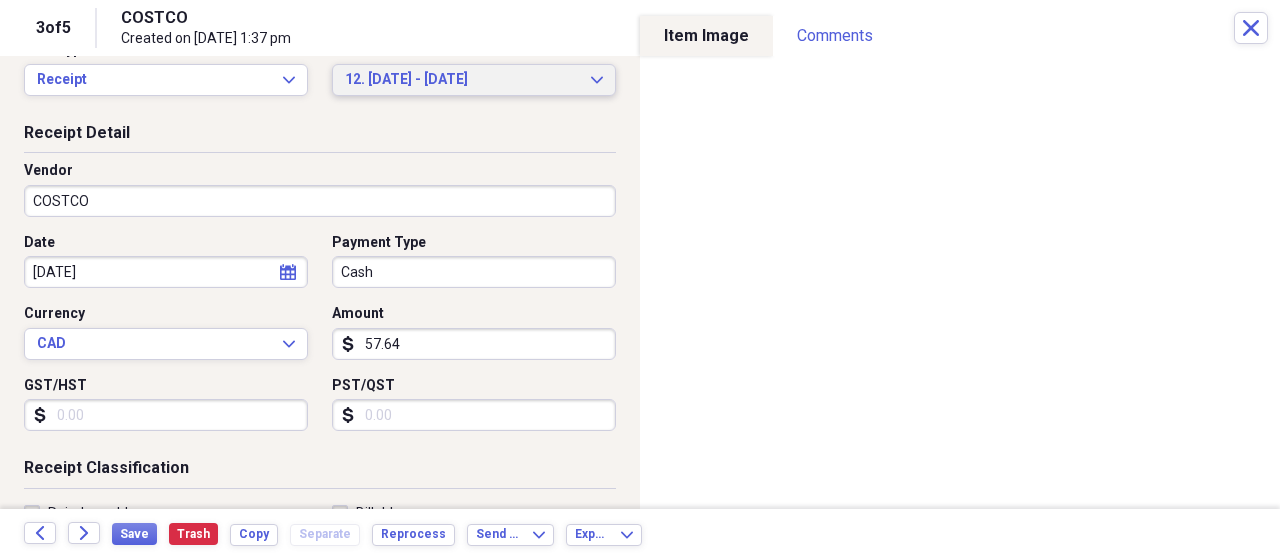 scroll, scrollTop: 100, scrollLeft: 0, axis: vertical 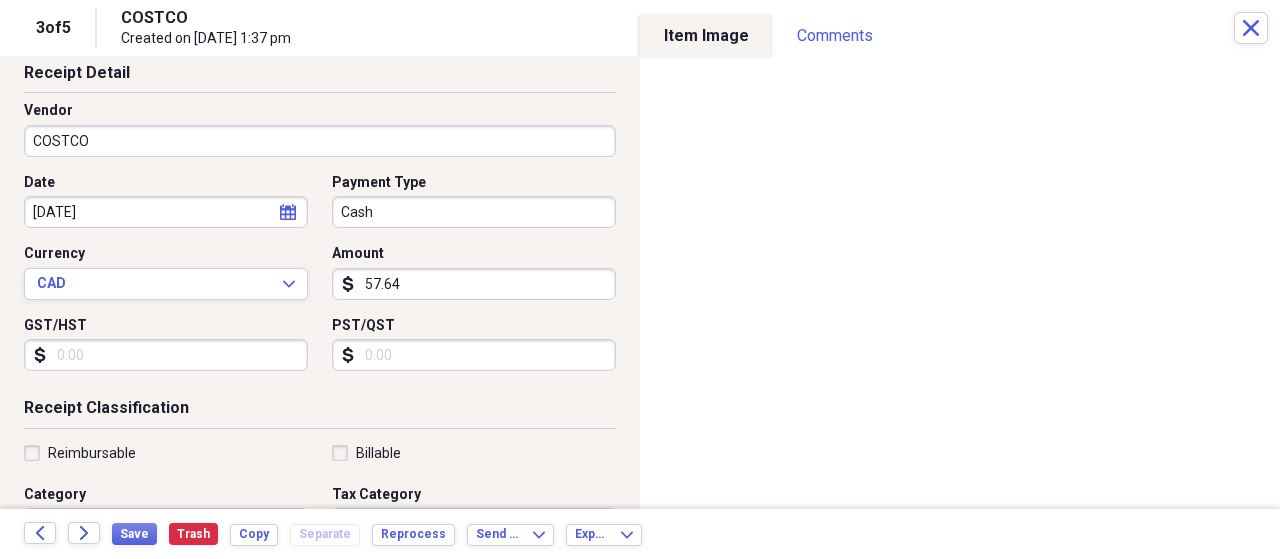 click on "Cash" at bounding box center [474, 212] 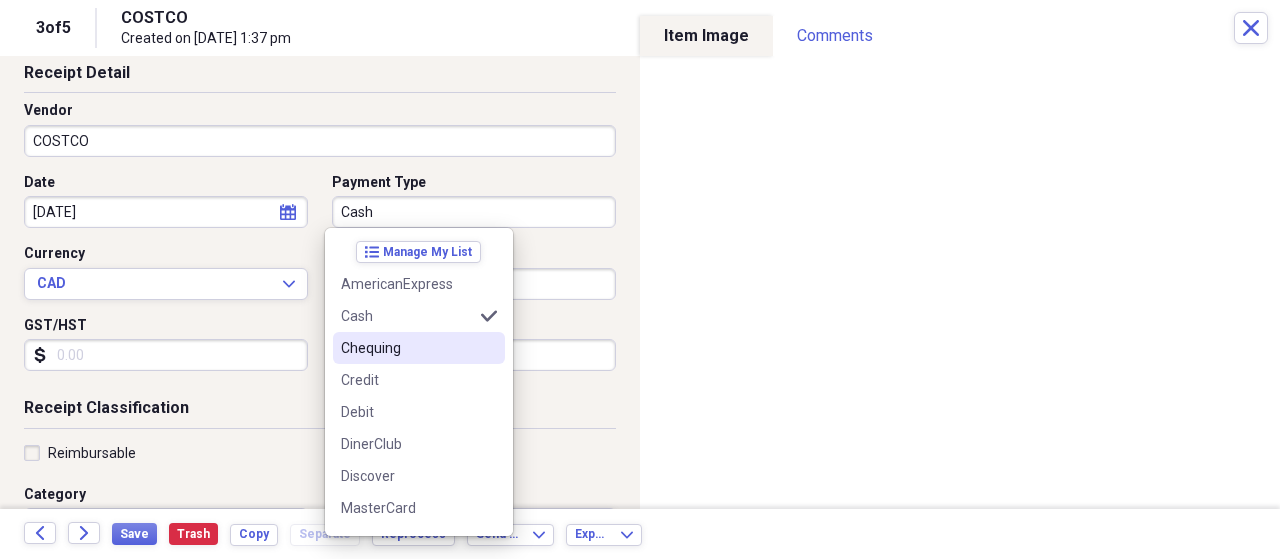 click on "Chequing" at bounding box center [407, 348] 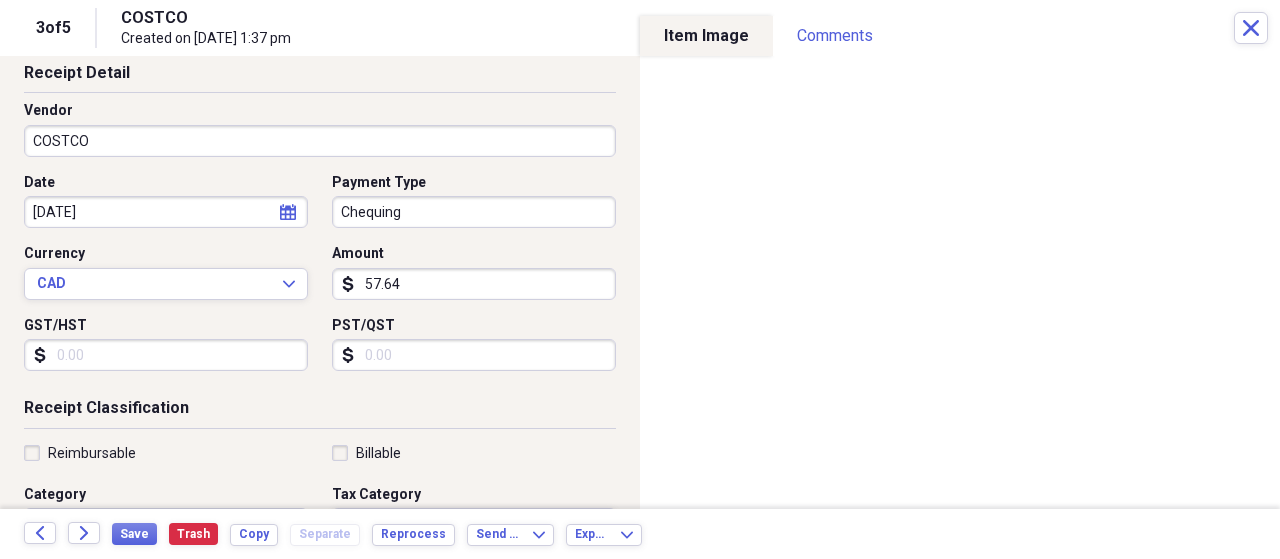 type on "Chequing" 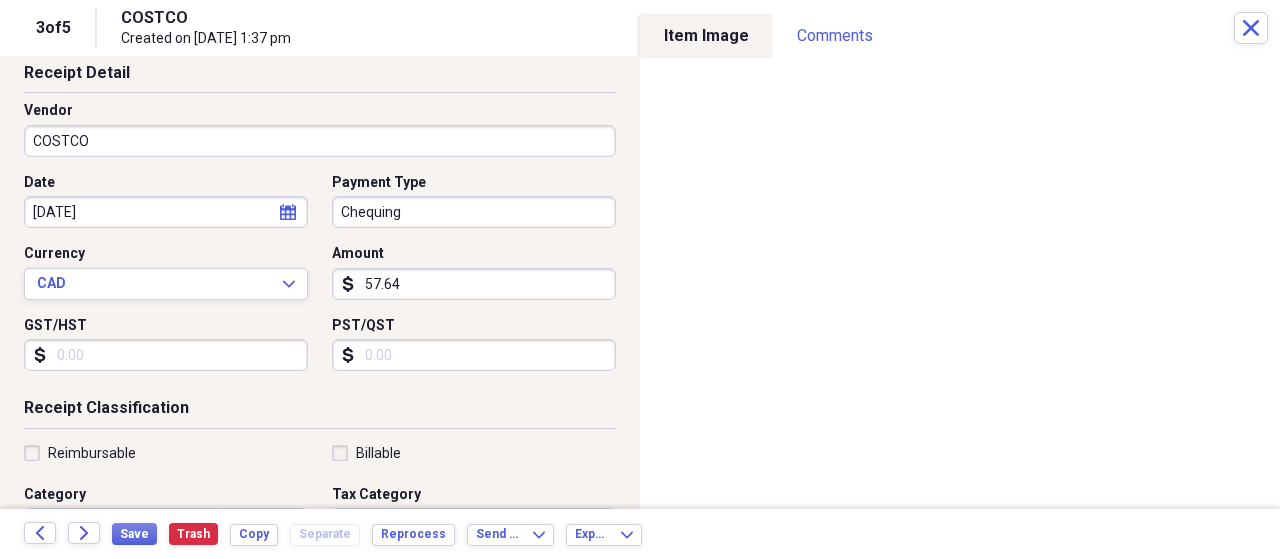 click on "GST/HST" at bounding box center (166, 355) 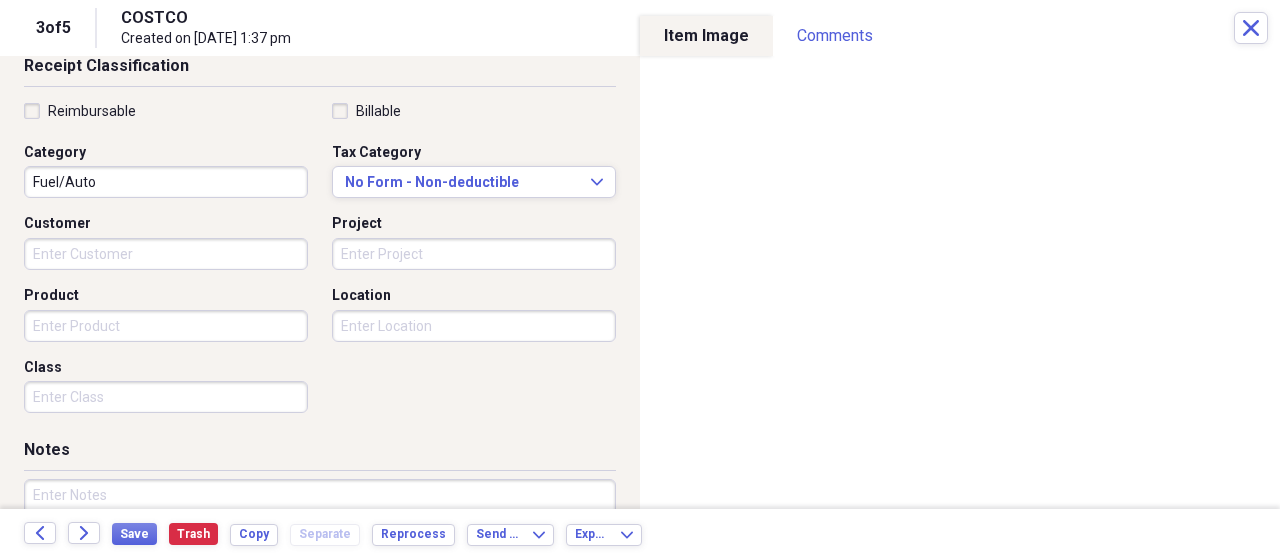 scroll, scrollTop: 300, scrollLeft: 0, axis: vertical 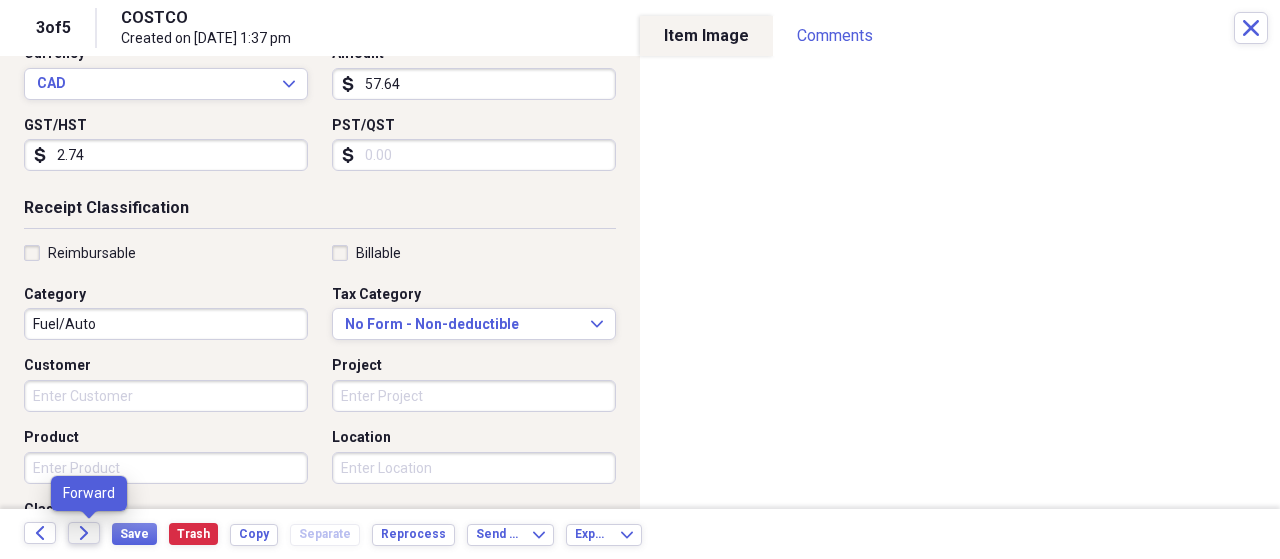 type on "2.74" 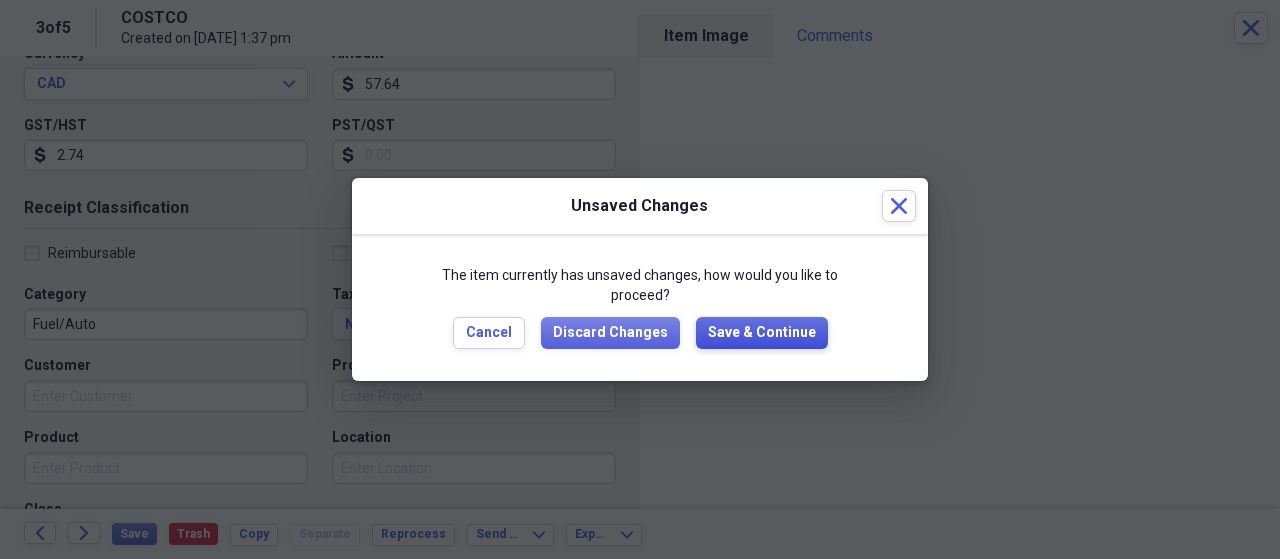 click on "Save & Continue" at bounding box center [762, 333] 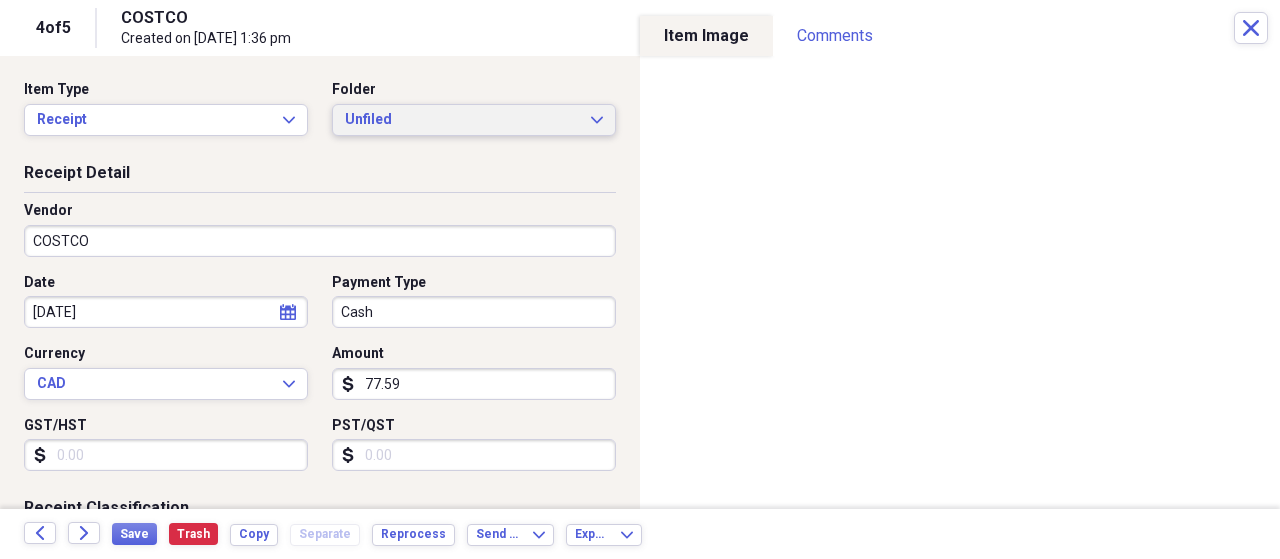 click on "Unfiled Expand" at bounding box center (474, 120) 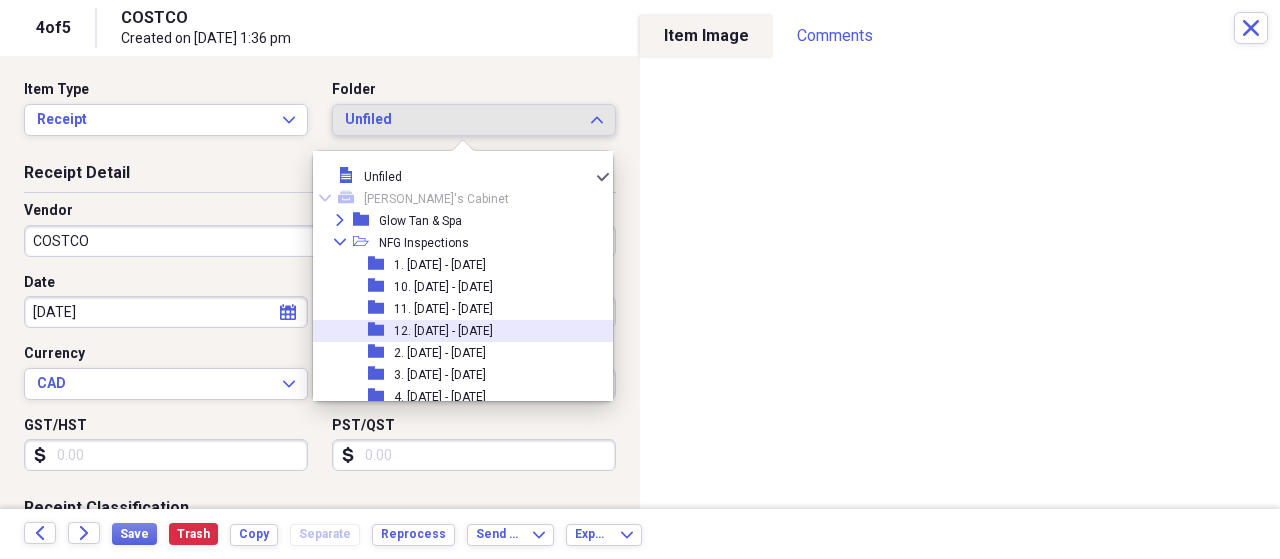 click on "12. [DATE] - [DATE]" at bounding box center (443, 331) 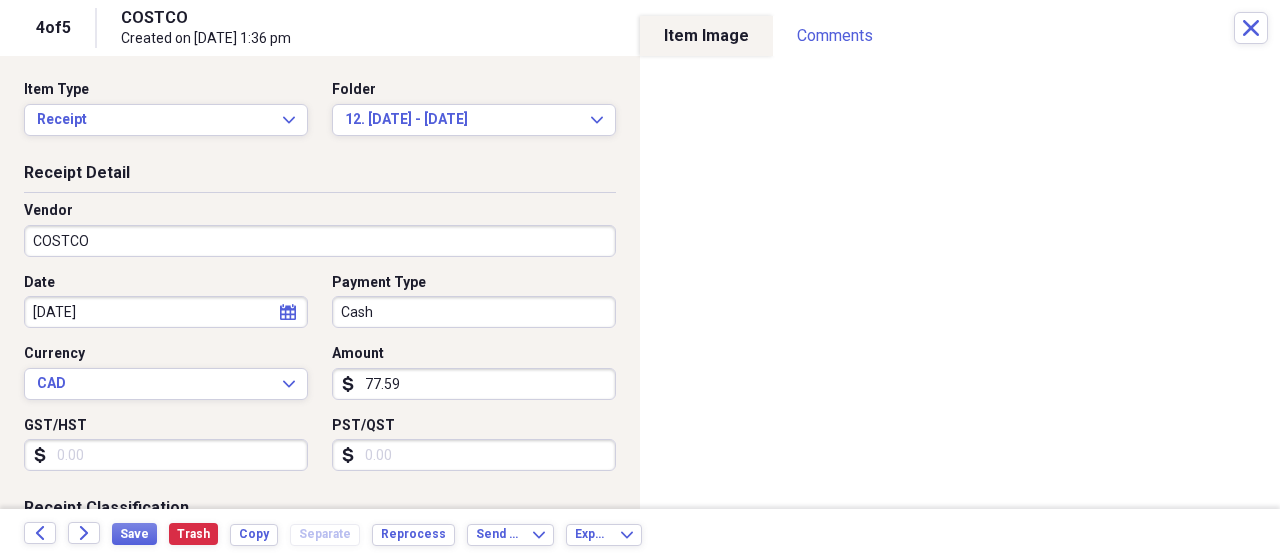 click on "Organize My Files 1 Collapse Unfiled Needs Review 1 Unfiled All Files Unfiled Unfiled Unfiled Saved Reports Collapse My Cabinet Joe's Cabinet Add Folder Expand Folder Glow Tan & Spa Add Folder Collapse Open Folder NFG Inspections Add Folder Folder 1. Feb 10, 2014 - Dec 31, 2014 Add Folder Folder 10. Dec 1, 2022 - Nov 30, 2023 Add Folder Folder 11. Dec 1, 2023 - Nov 30, 2024 Add Folder Folder 12. Dec 1, 2024 - Nov 30, 2025 Add Folder Folder 2. Jan 1, 2015 - Nov 30, 2015 Add Folder Folder 3. Dec 1, 2015 - Nov 30, 2016 Add Folder Folder 4. Dec 1, 2016 - Nov 30, 2017 Add Folder Folder 5. Dec 1, 2017 - Nov 30, 2018 Add Folder Folder 6. Dec 1, 2018 - Nov 30, 2019 Add Folder Folder 7. Dec 1, 2019 - Nov 30, 2020 Add Folder Folder 8. Dec 1, 2020 - Nov 30, 2021 Add Folder Folder 9. Dec 1, 2021 - Nov 30, 2022 Add Folder Trash Trash Help & Support Submit Import Import Add Create Expand Reports Reports Settings Joe Expand These items are in need of review Showing 5 items , totaling $853.66 Column Expand sort Sort Filters" at bounding box center (640, 279) 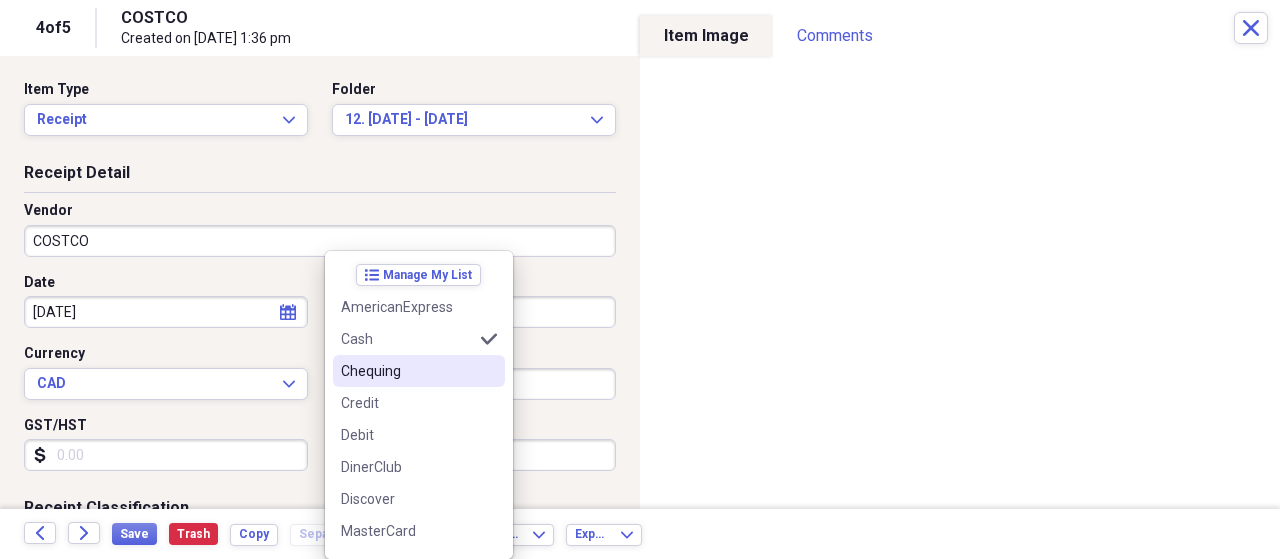 click on "Chequing" at bounding box center (407, 371) 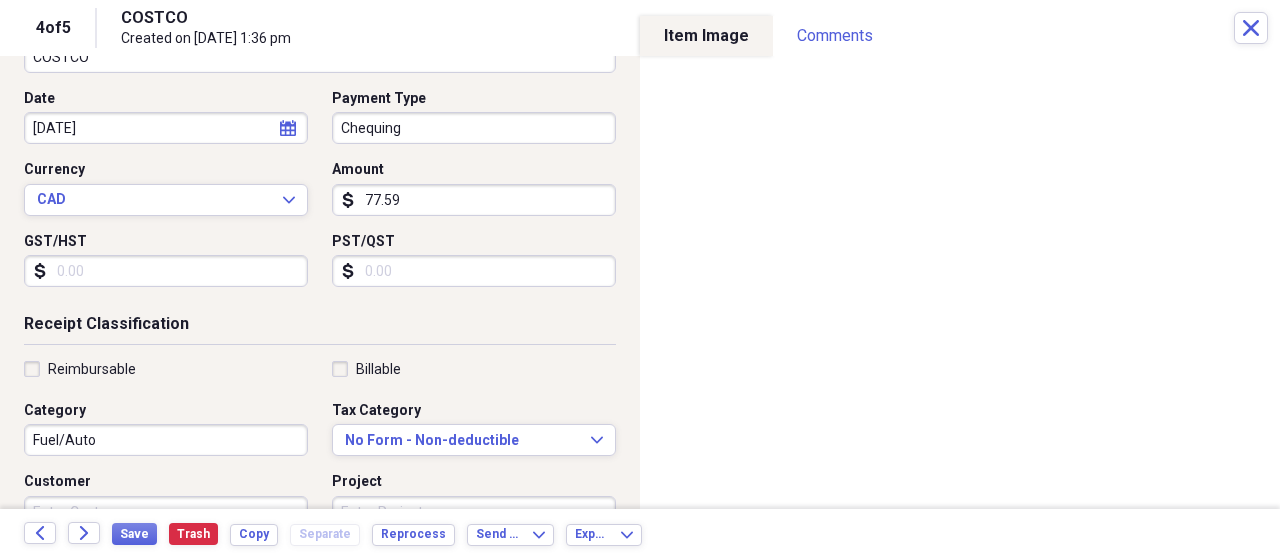 scroll, scrollTop: 200, scrollLeft: 0, axis: vertical 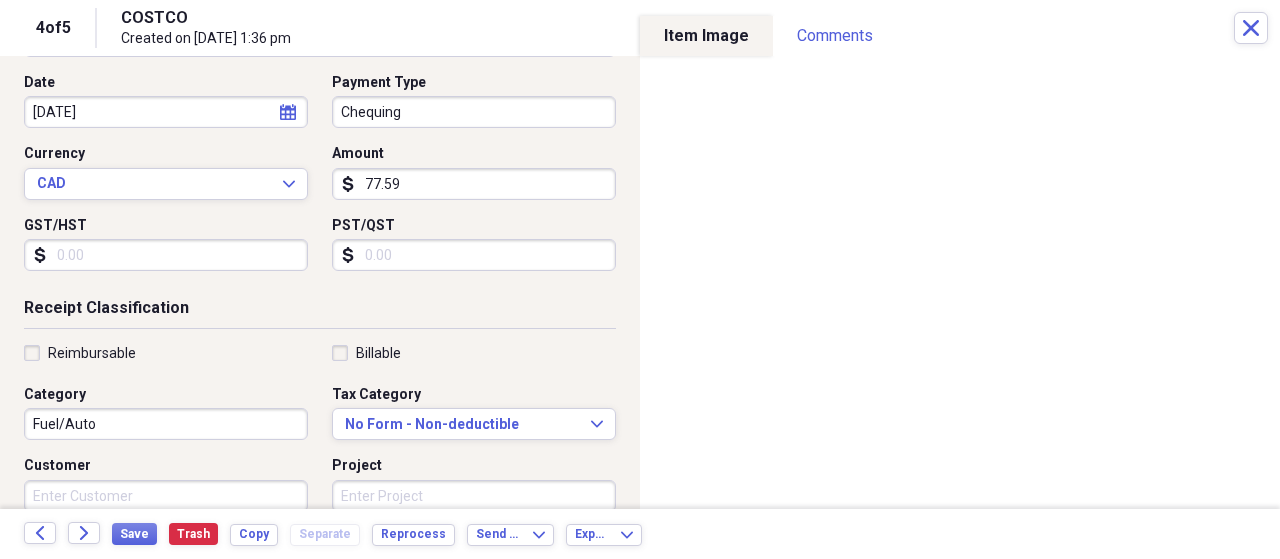 click on "GST/HST" at bounding box center (166, 255) 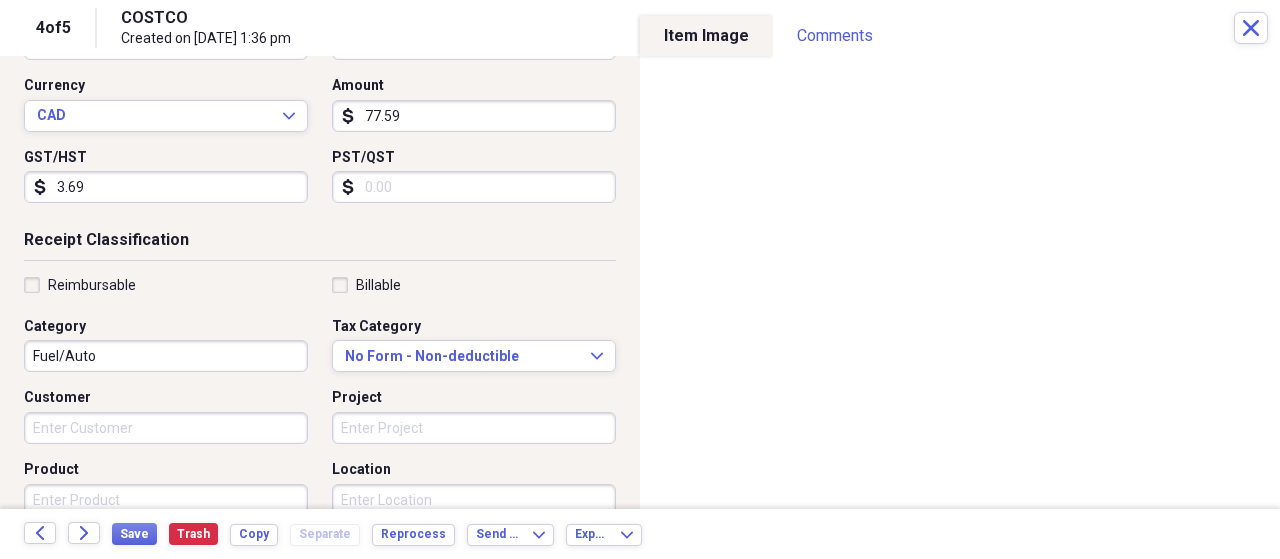 scroll, scrollTop: 300, scrollLeft: 0, axis: vertical 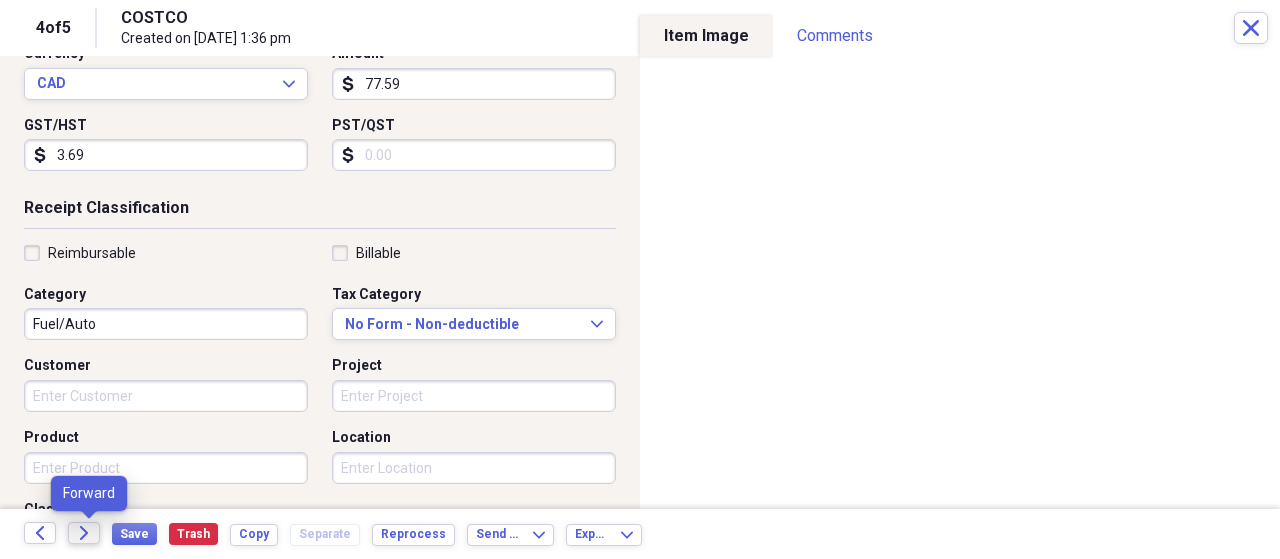 type on "3.69" 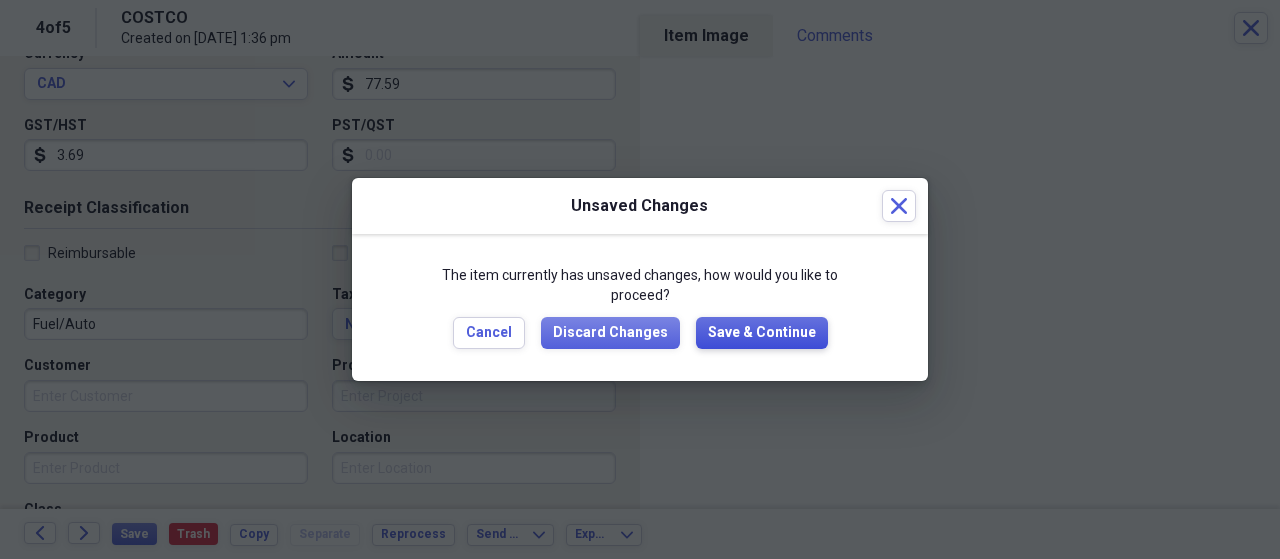 click on "Save & Continue" at bounding box center (762, 333) 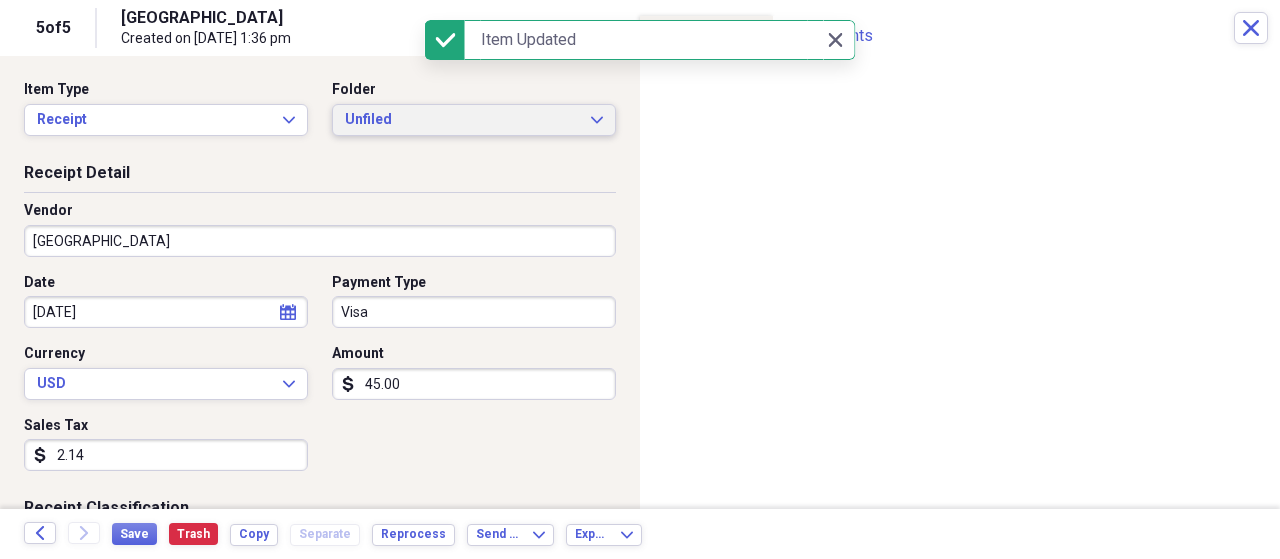 click on "Unfiled Expand" at bounding box center [474, 120] 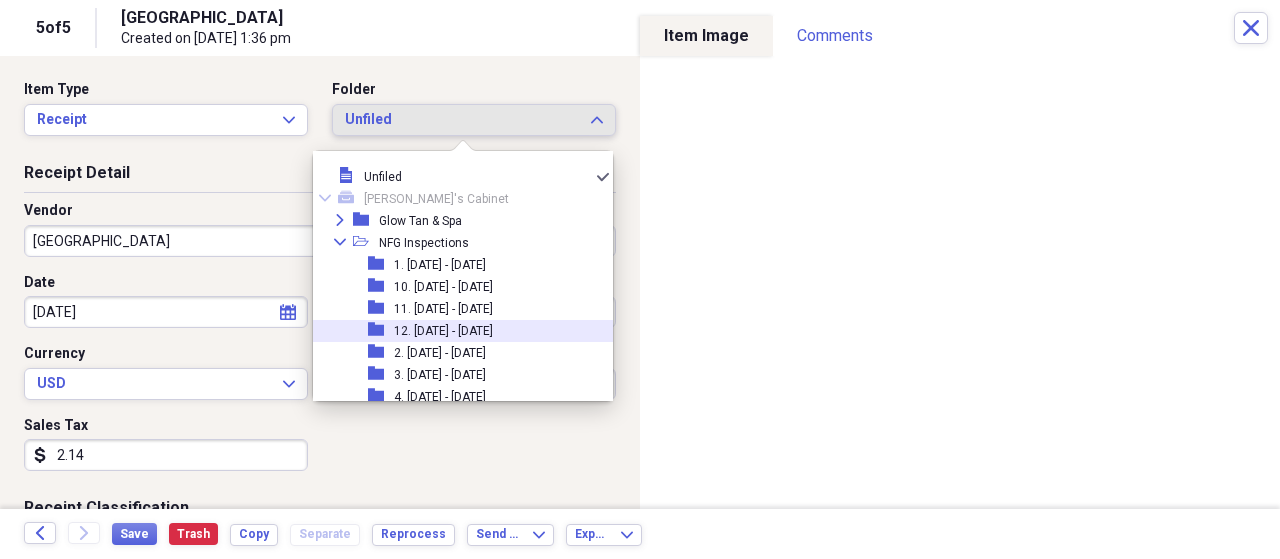 click on "12. [DATE] - [DATE]" at bounding box center (443, 331) 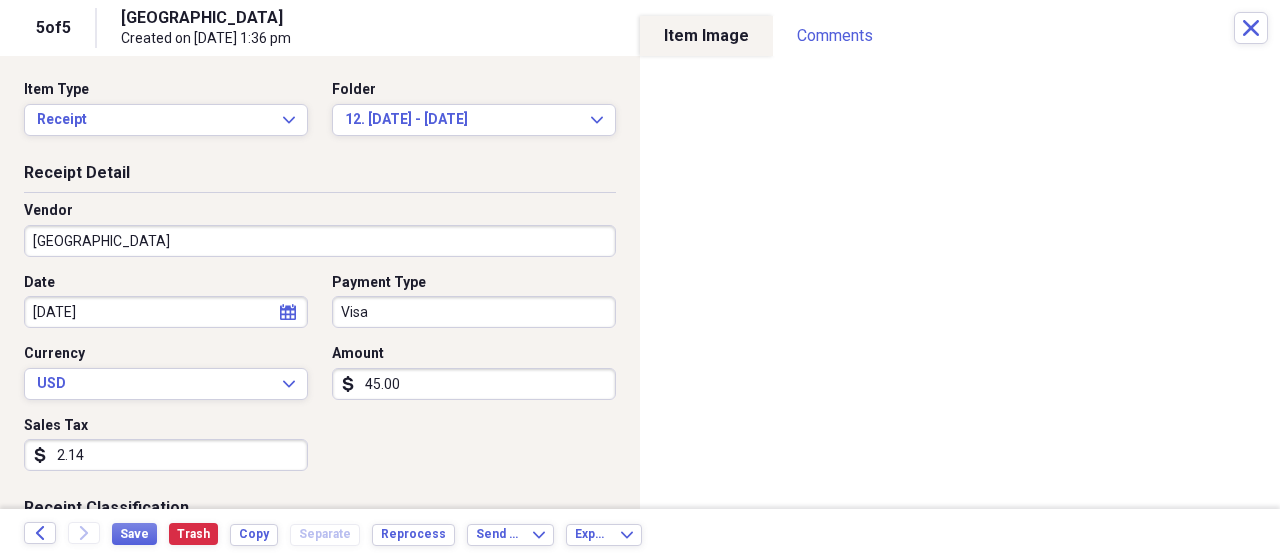 click 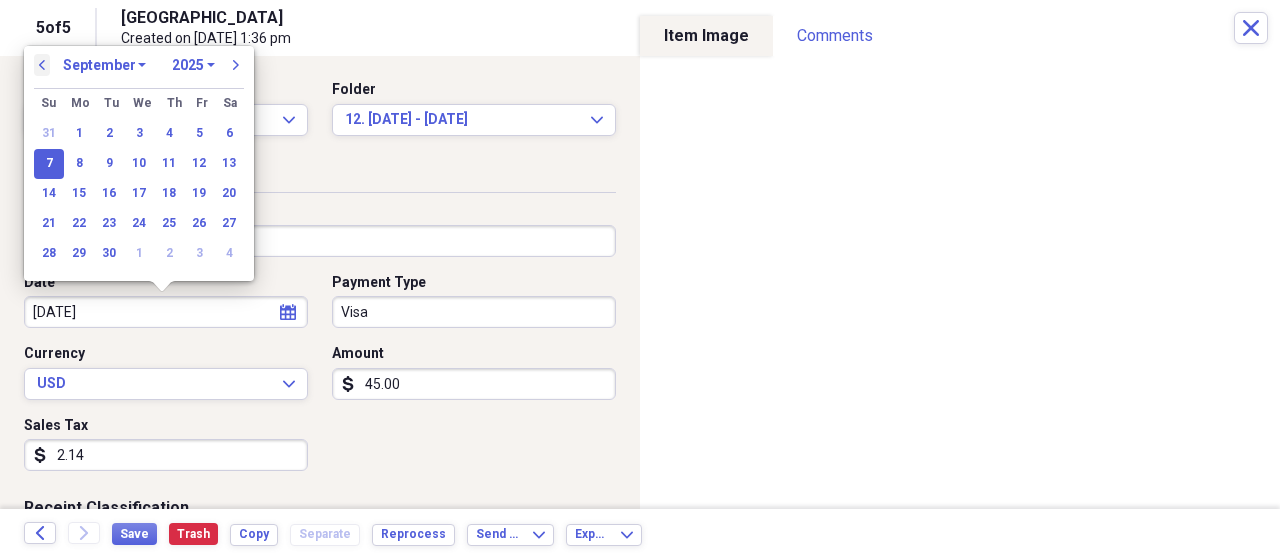 click on "previous" at bounding box center [42, 65] 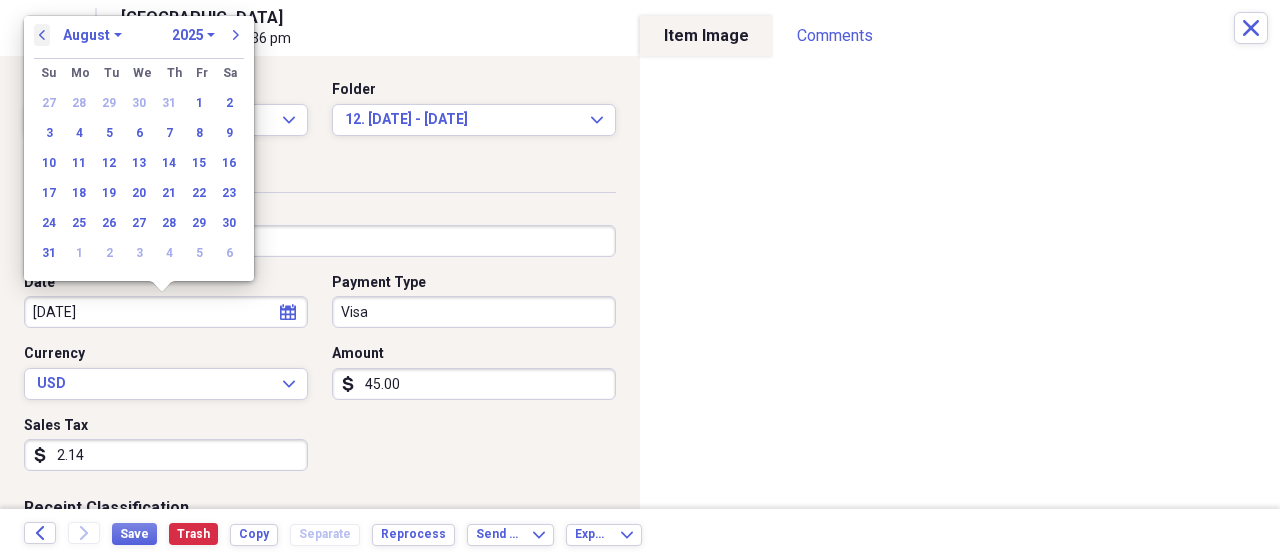 click on "Su Sunday Mo Monday Tu Tuesday We Wednesday Th Thursday Fr Friday Sa Saturday" at bounding box center [139, 74] 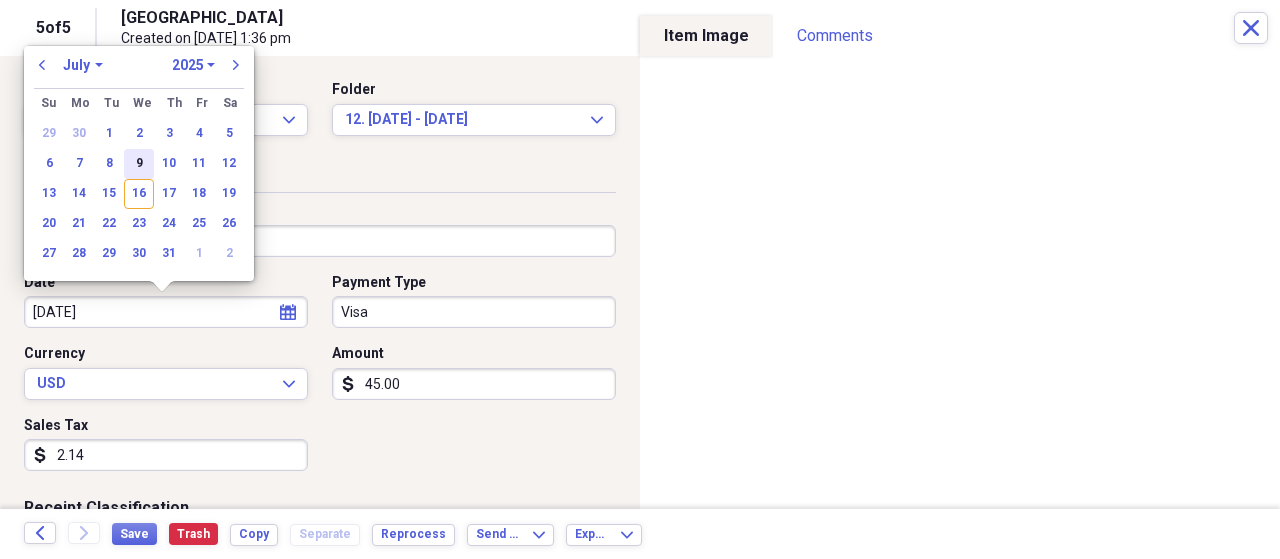 click on "9" at bounding box center [139, 164] 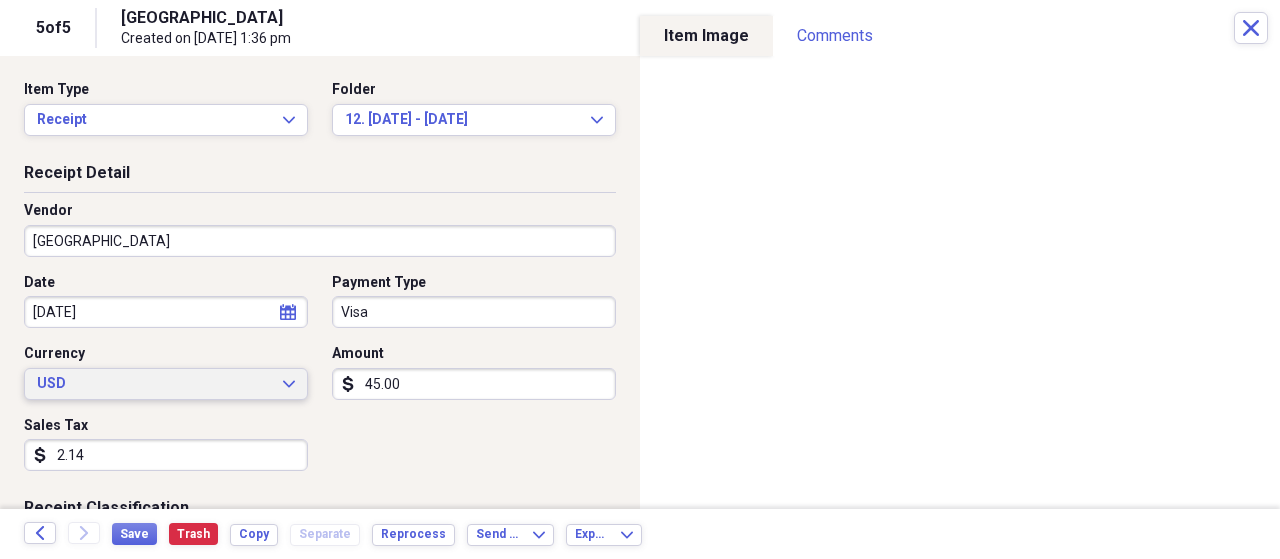 click on "USD" at bounding box center [154, 384] 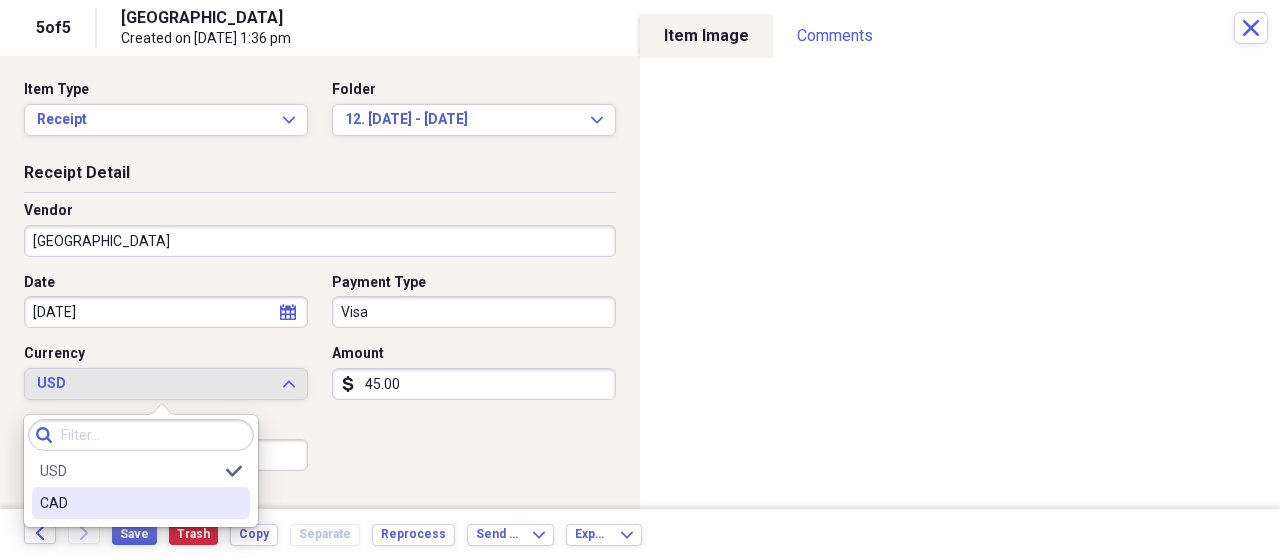 click on "CAD" at bounding box center (129, 503) 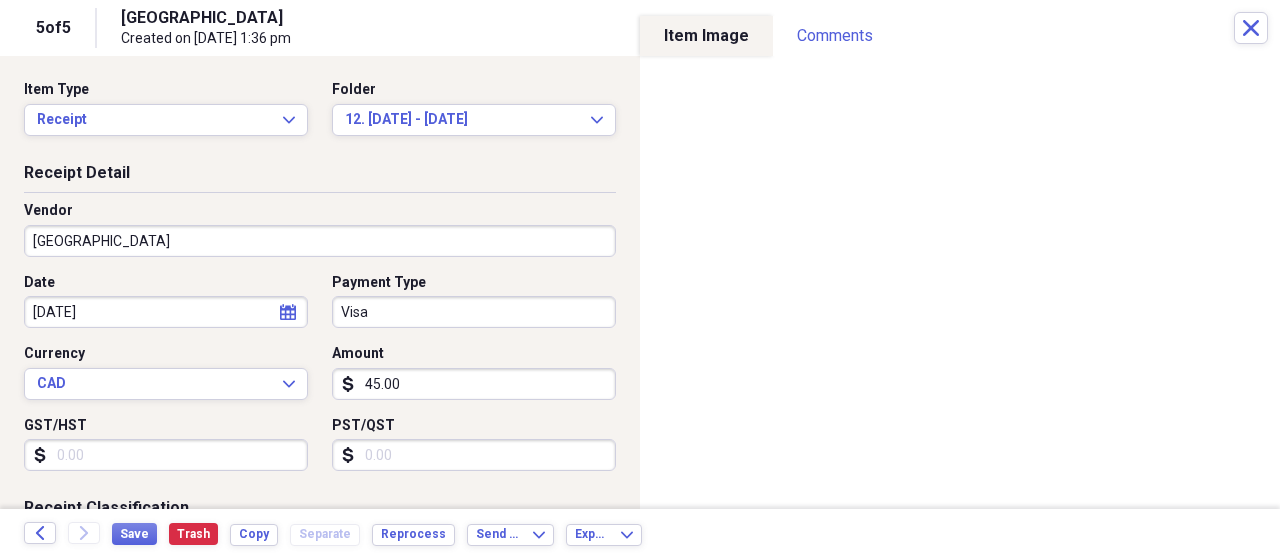 click on "GST/HST" at bounding box center (166, 455) 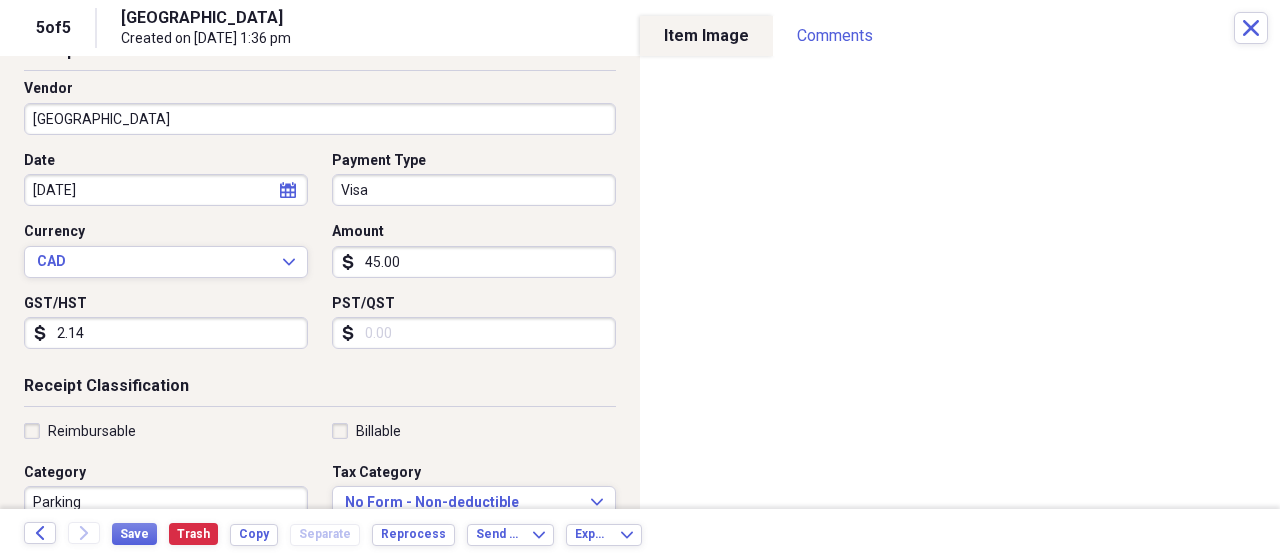 scroll, scrollTop: 300, scrollLeft: 0, axis: vertical 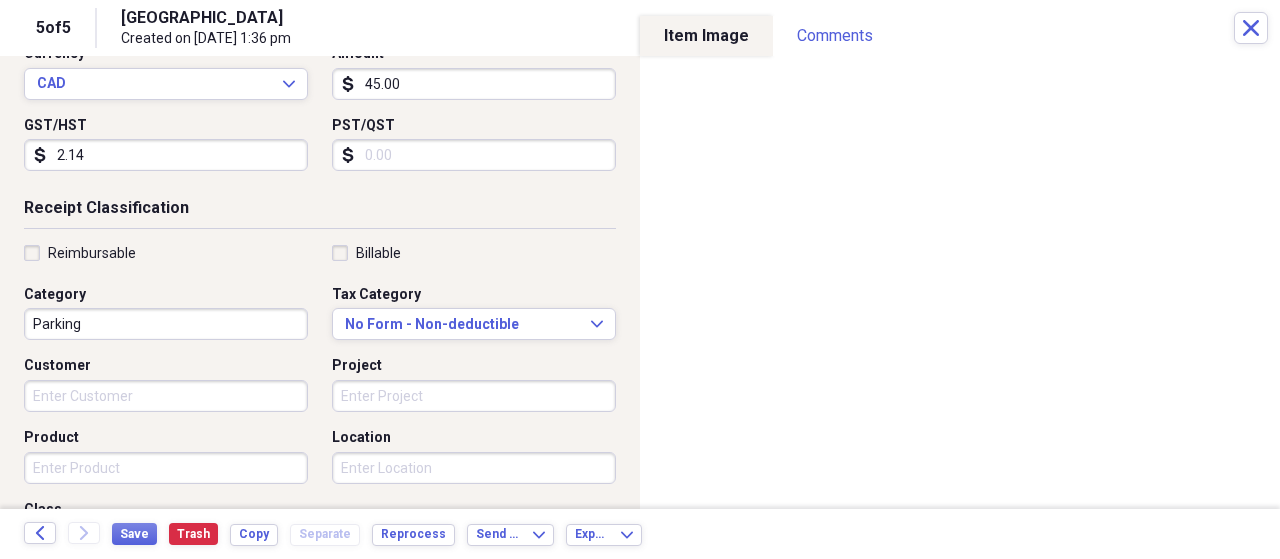 type on "2.14" 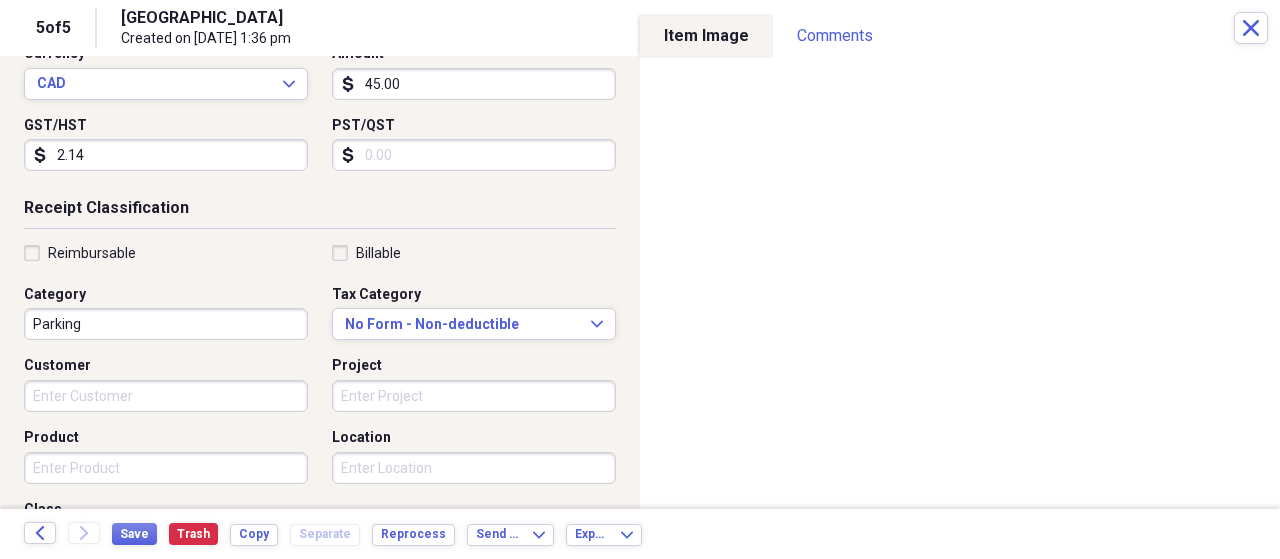 click on "Receipt Classification" at bounding box center (320, 212) 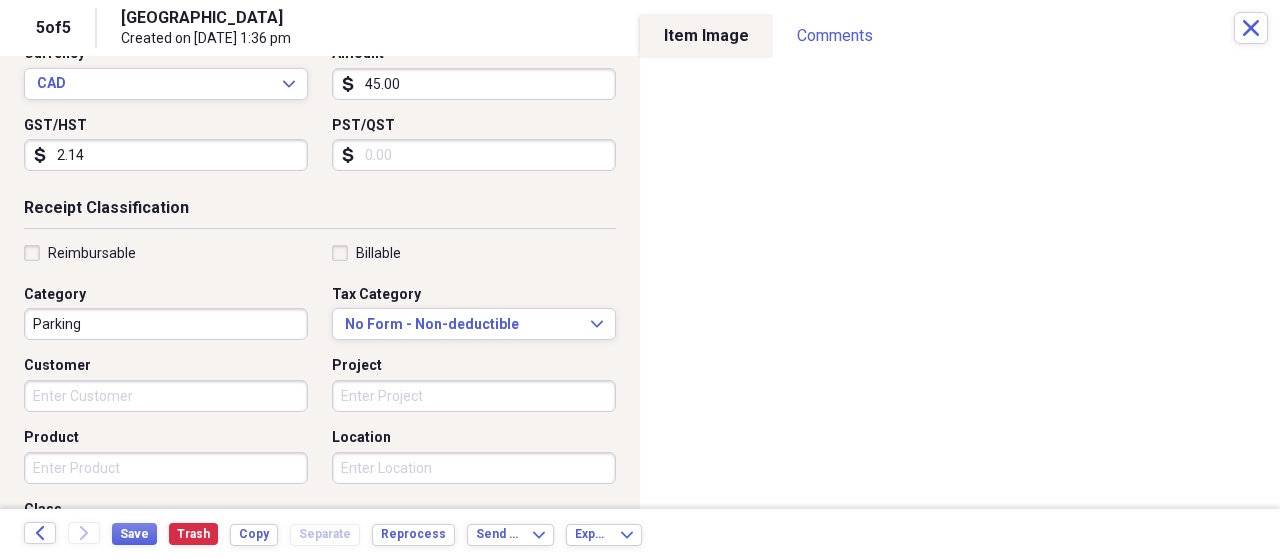 click on "Organize My Files Collapse Unfiled Needs Review Unfiled All Files Unfiled Unfiled Unfiled Saved Reports Collapse My Cabinet Joe's Cabinet Add Folder Expand Folder Glow Tan & Spa Add Folder Collapse Open Folder NFG Inspections Add Folder Folder 1. Feb 10, 2014 - Dec 31, 2014 Add Folder Folder 10. Dec 1, 2022 - Nov 30, 2023 Add Folder Folder 11. Dec 1, 2023 - Nov 30, 2024 Add Folder Folder 12. Dec 1, 2024 - Nov 30, 2025 Add Folder Folder 2. Jan 1, 2015 - Nov 30, 2015 Add Folder Folder 3. Dec 1, 2015 - Nov 30, 2016 Add Folder Folder 4. Dec 1, 2016 - Nov 30, 2017 Add Folder Folder 5. Dec 1, 2017 - Nov 30, 2018 Add Folder Folder 6. Dec 1, 2018 - Nov 30, 2019 Add Folder Folder 7. Dec 1, 2019 - Nov 30, 2020 Add Folder Folder 8. Dec 1, 2020 - Nov 30, 2021 Add Folder Folder 9. Dec 1, 2021 - Nov 30, 2022 Add Folder Trash Trash Help & Support Submit Import Import Add Create Expand Reports Reports Settings Joe Expand These items are in need of review Showing 5 items , totaling $853.66 Column Expand sort Sort Filters  25" at bounding box center [640, 279] 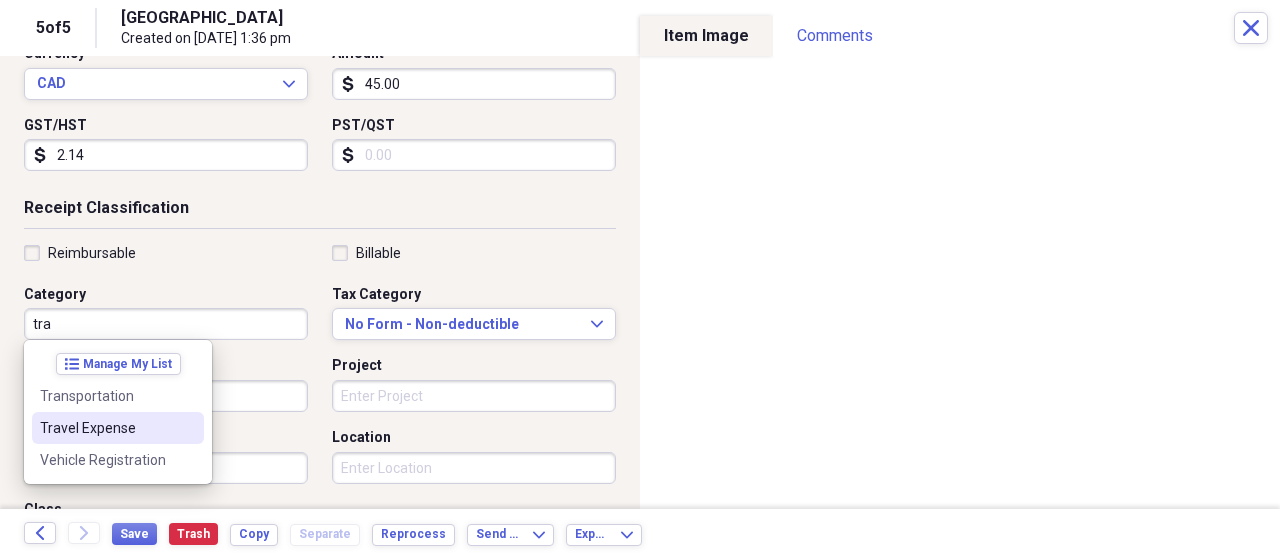 click on "Travel Expense" at bounding box center [106, 428] 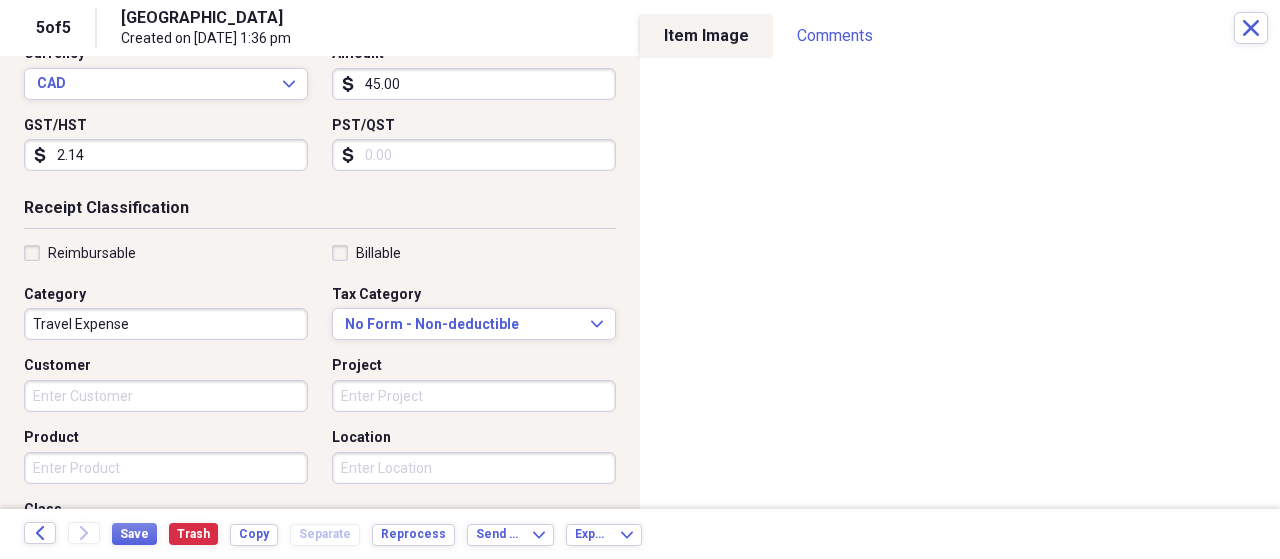 scroll, scrollTop: 0, scrollLeft: 0, axis: both 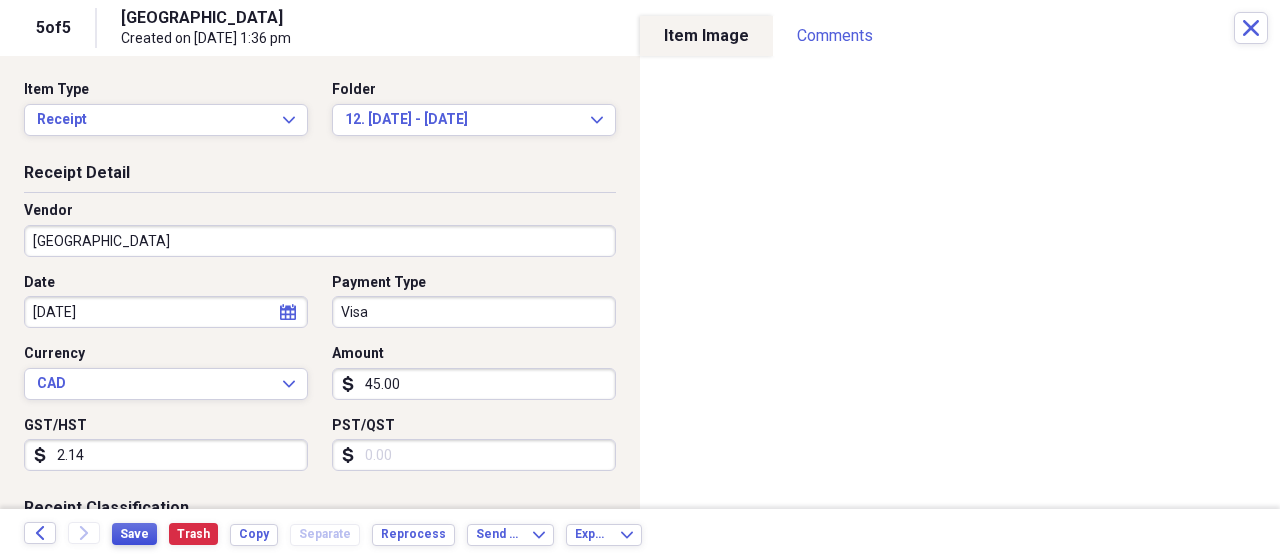 click on "Save" at bounding box center [134, 534] 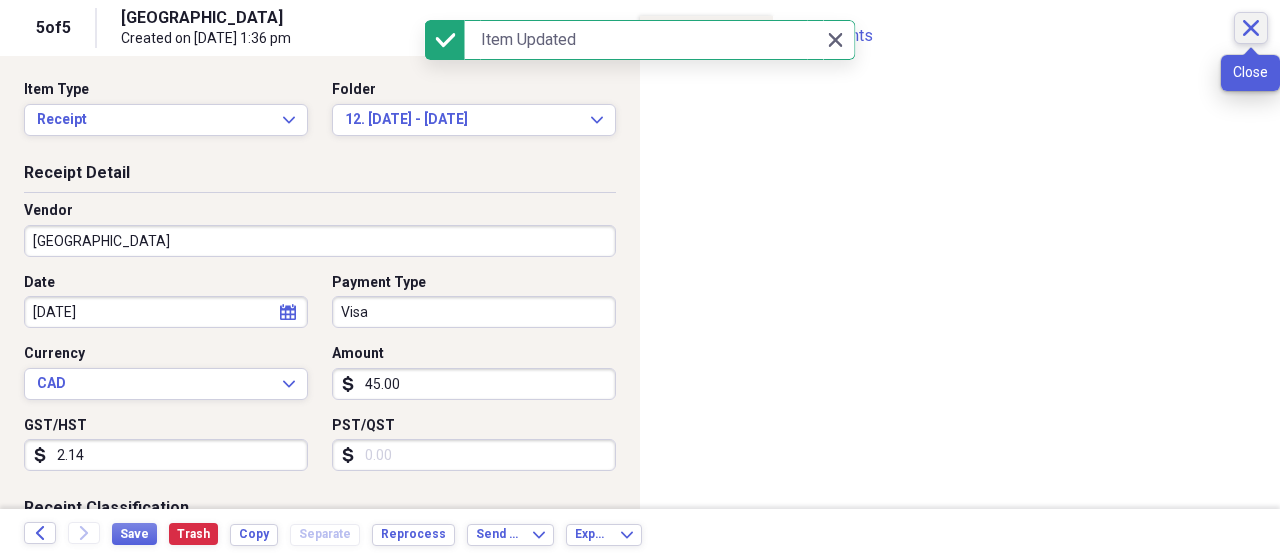 click on "Close" 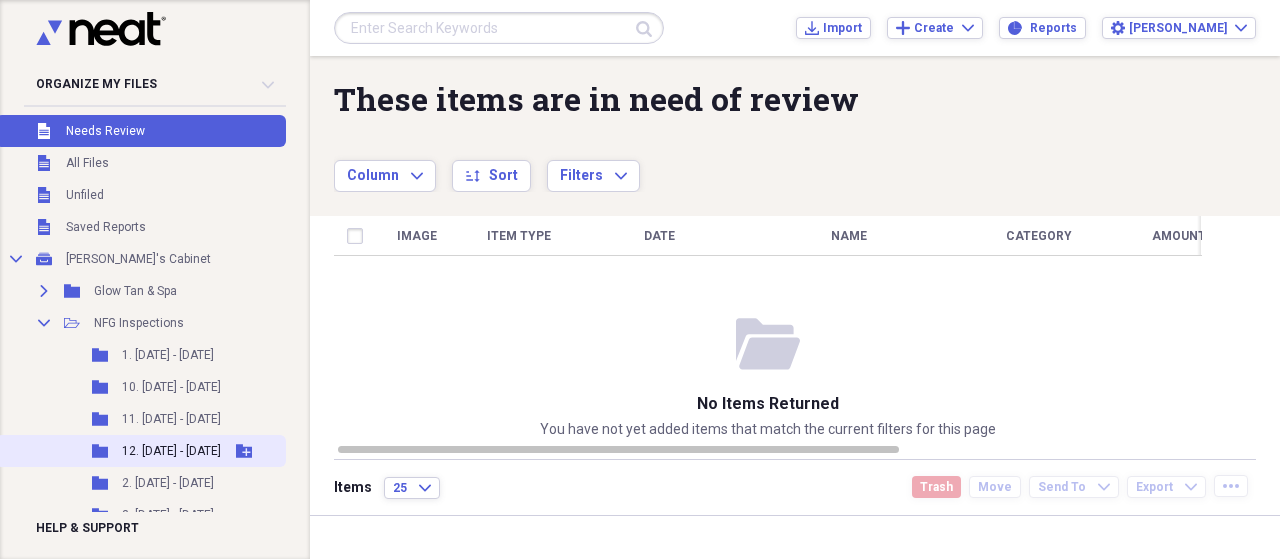 click on "12. [DATE] - [DATE]" at bounding box center (171, 451) 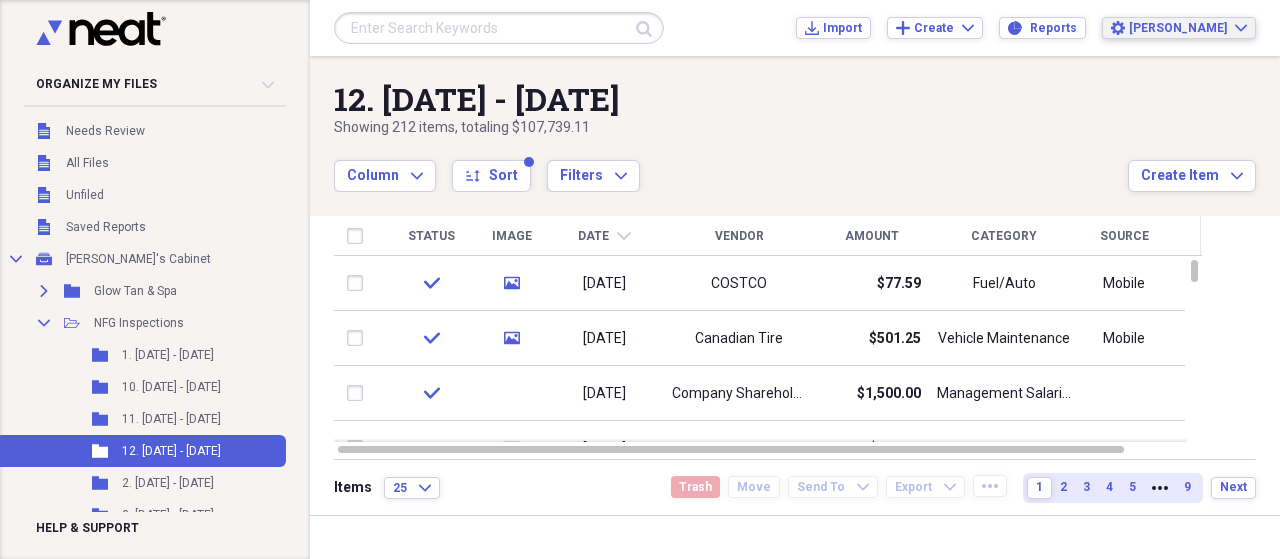 click on "[PERSON_NAME]" at bounding box center (1188, 28) 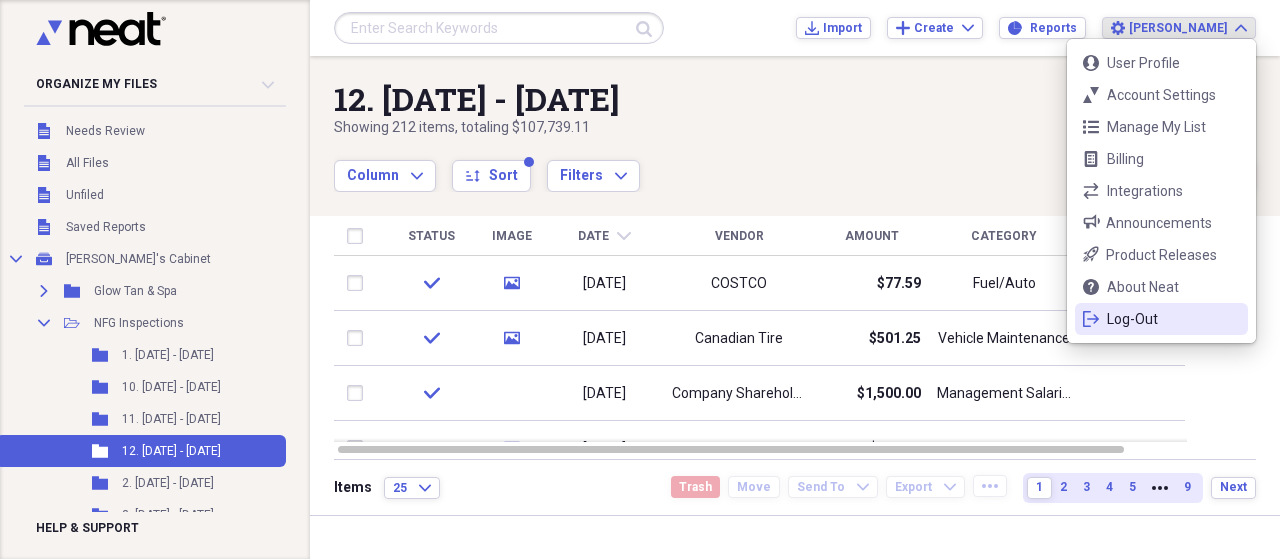 click on "Log-Out" at bounding box center (1161, 319) 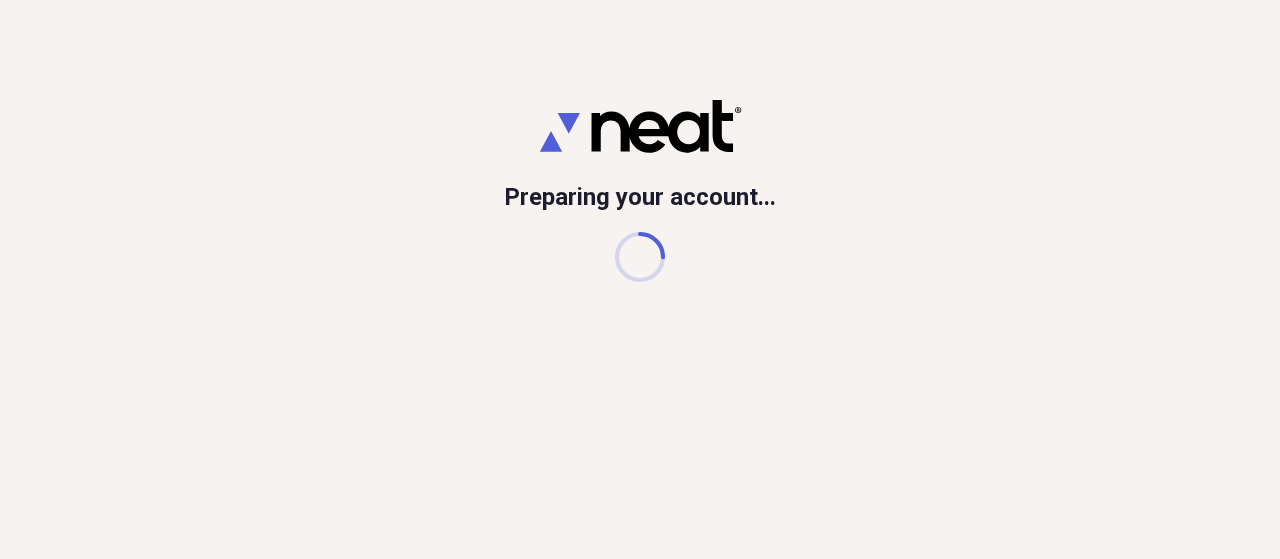 scroll, scrollTop: 0, scrollLeft: 0, axis: both 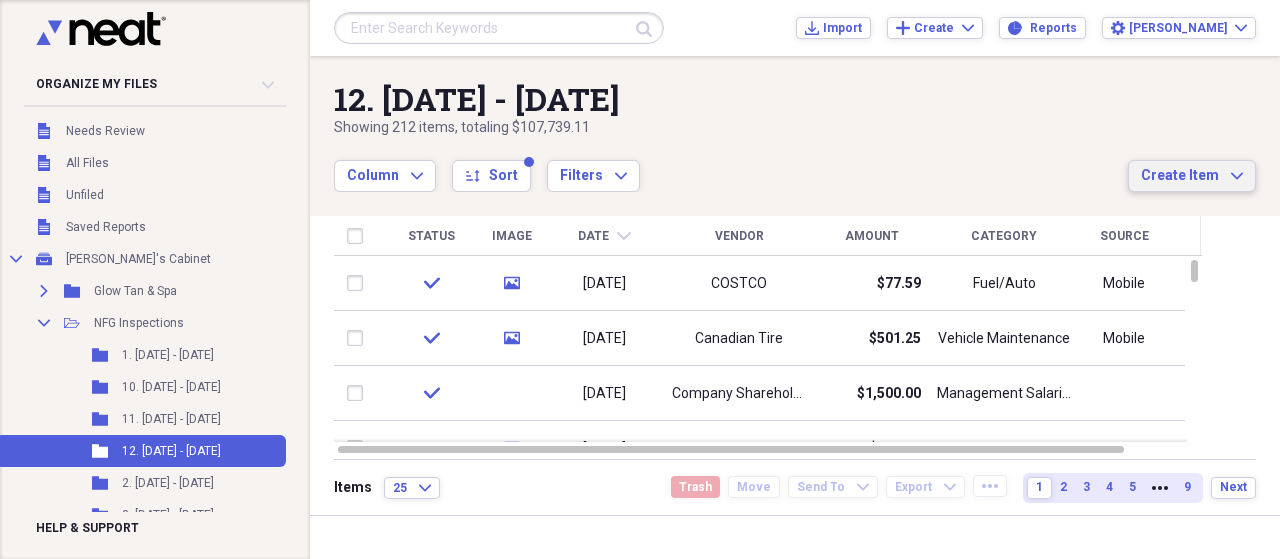 click on "Create Item" at bounding box center [1180, 176] 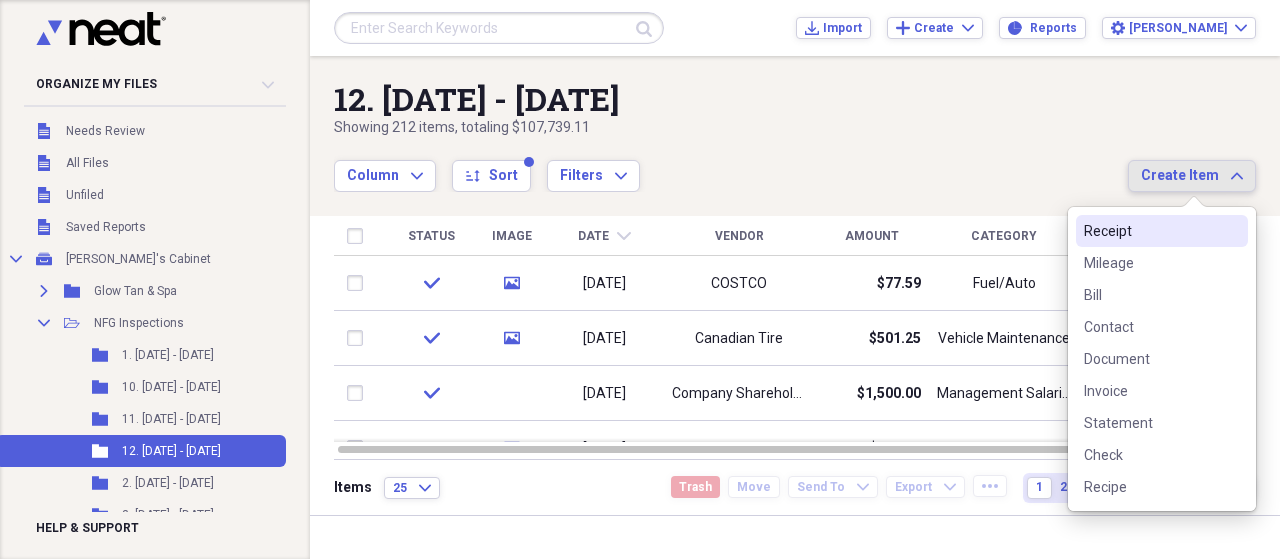 click on "Receipt" at bounding box center (1150, 231) 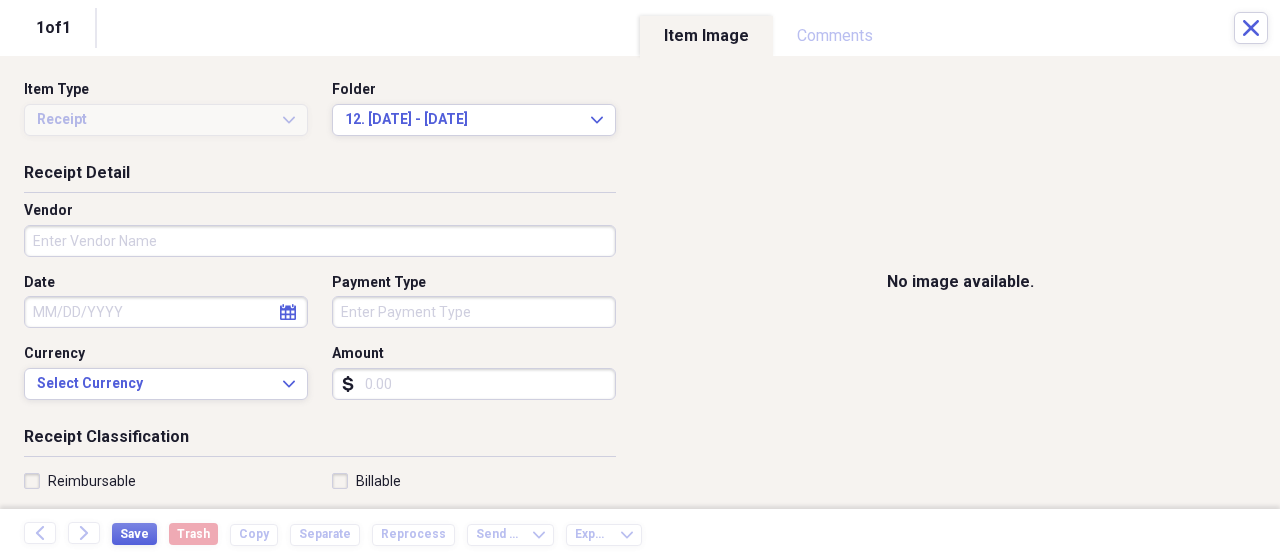 click on "Vendor" at bounding box center (320, 241) 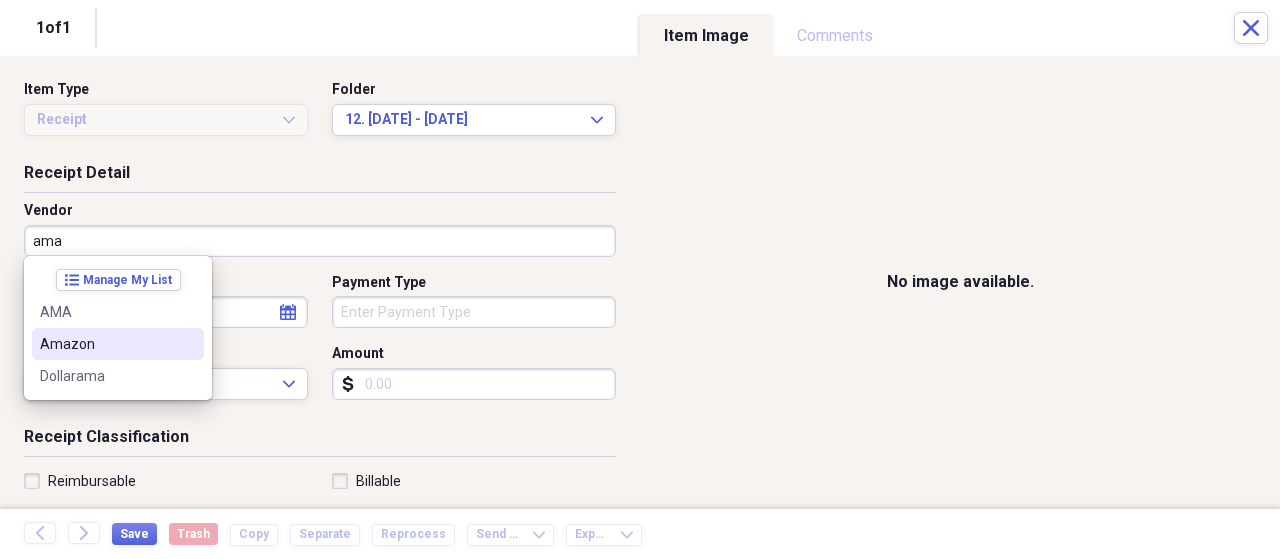 click on "Amazon" at bounding box center (118, 344) 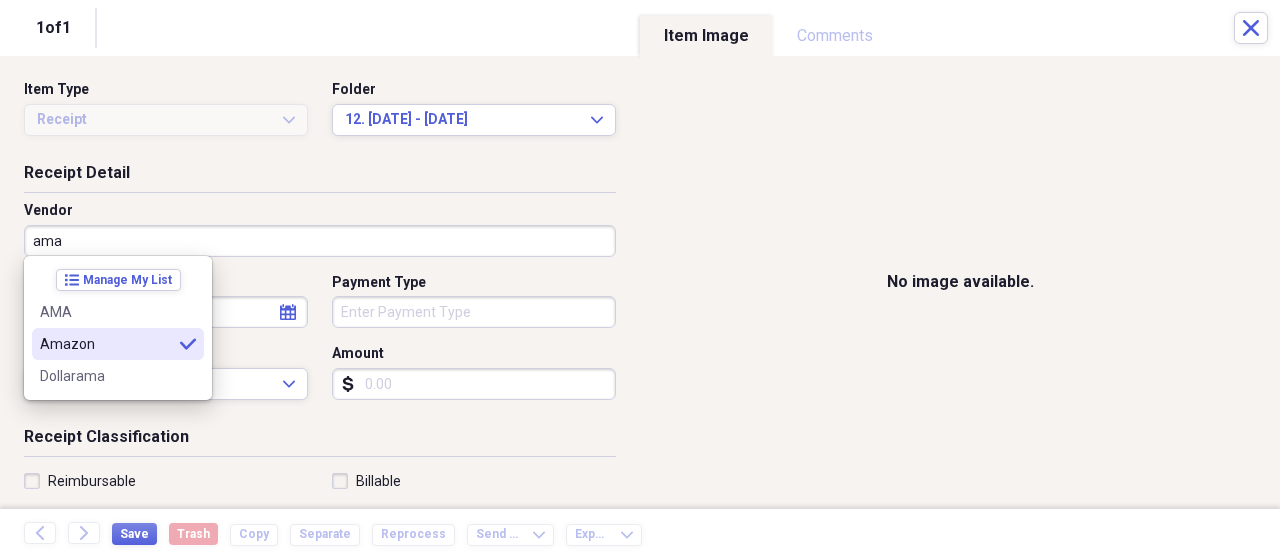 type on "Amazon" 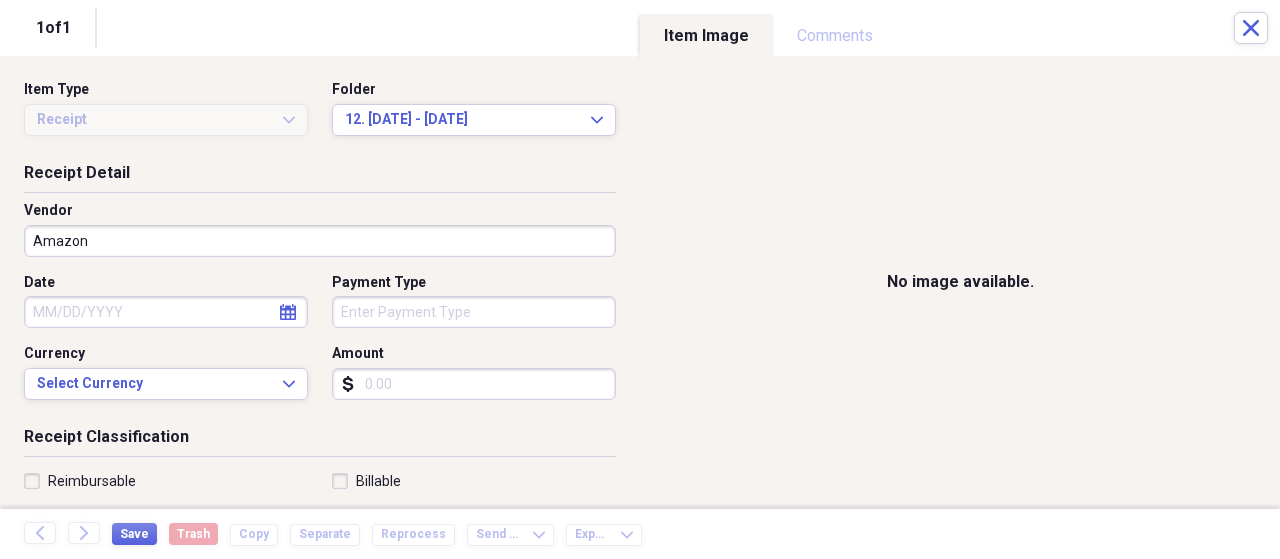 click 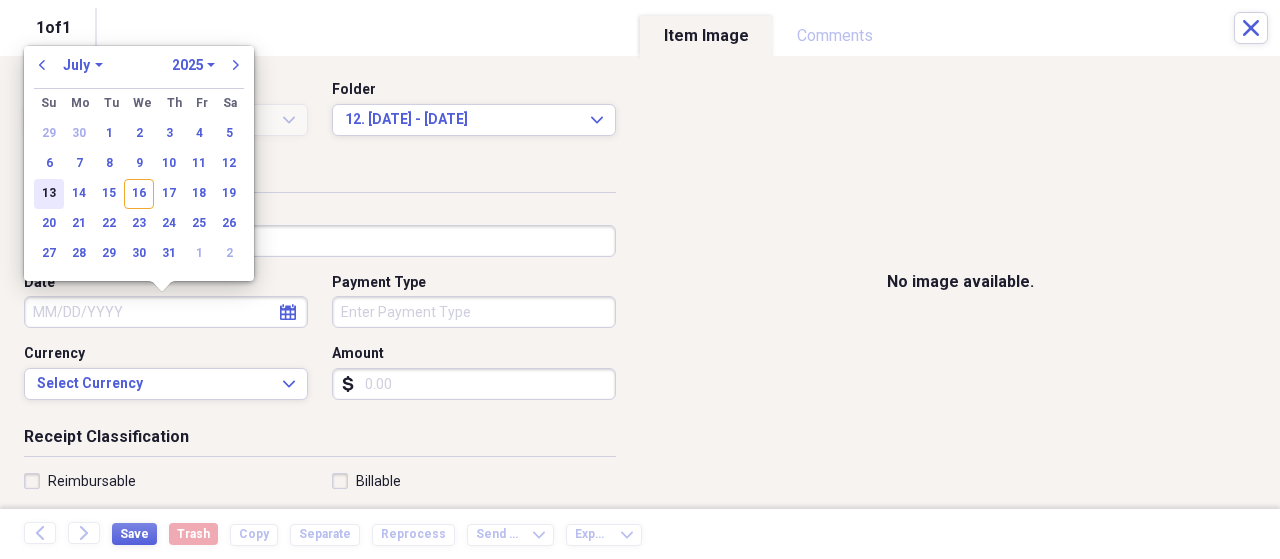 click on "13" at bounding box center [49, 194] 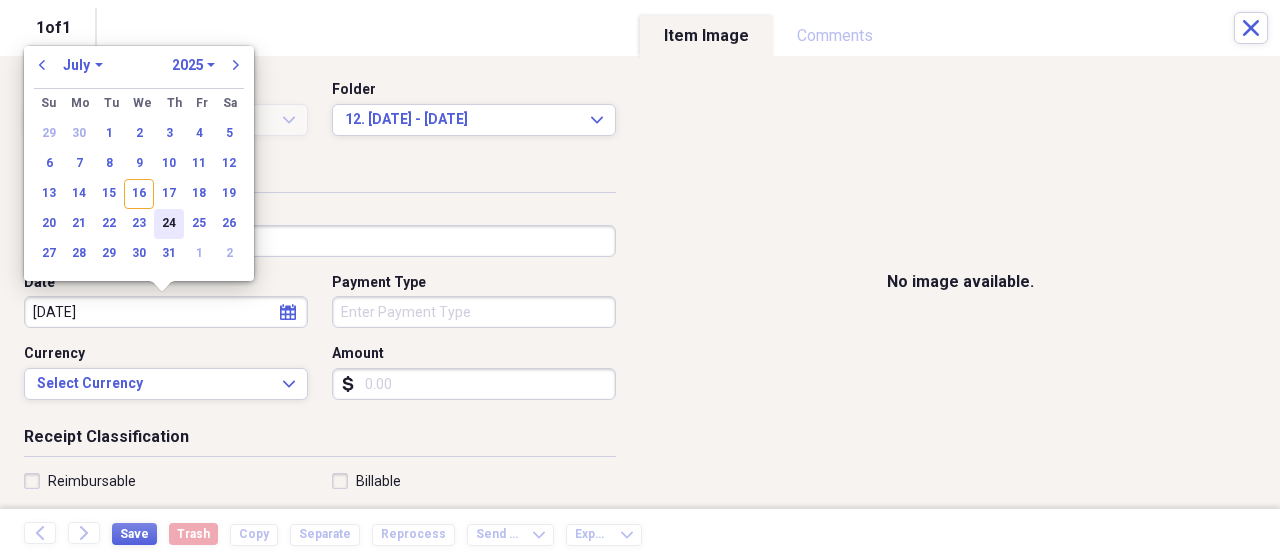 type on "[DATE]" 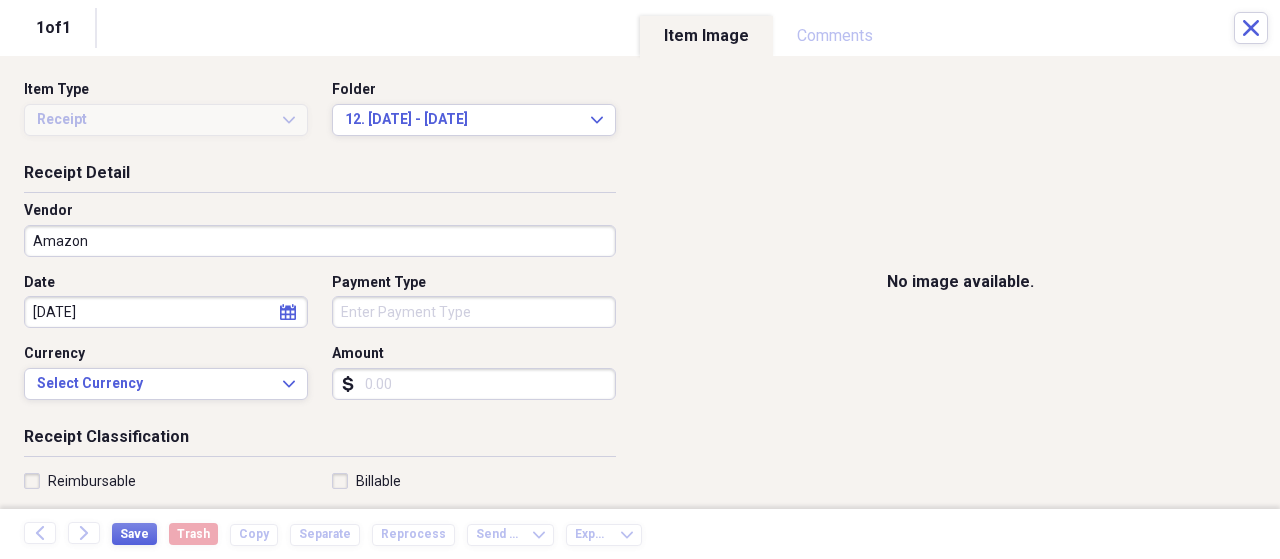 click on "Organize My Files Collapse Unfiled Needs Review Unfiled All Files Unfiled Unfiled Unfiled Saved Reports Collapse My Cabinet [PERSON_NAME]'s Cabinet Add Folder Expand Folder Glow Tan & Spa Add Folder Collapse Open Folder NFG Inspections Add Folder Folder 1. [DATE] - [DATE] Add Folder Folder 10. [DATE] - [DATE] Add Folder Folder 11. [DATE] - [DATE] Add Folder Folder 12. [DATE] - [DATE] Add Folder Folder 2. [DATE] - [DATE] Add Folder Folder 3. [DATE] - [DATE] Add Folder Folder 4. [DATE] - [DATE] Add Folder Folder 5. [DATE] - [DATE] Add Folder Folder 6. [DATE] - [DATE] Add Folder Folder 7. [DATE] - [DATE] Add Folder Folder 8. [DATE] - [DATE] Add Folder Folder 9. [DATE] - [DATE] Add Folder Trash Trash Help & Support Submit Import Import Add Create Expand Reports Reports Settings [PERSON_NAME] Expand 12. [DATE] - [DATE] Showing 212 items , totaling $107,739.11 Column Expand sort Sort Filters" at bounding box center (640, 279) 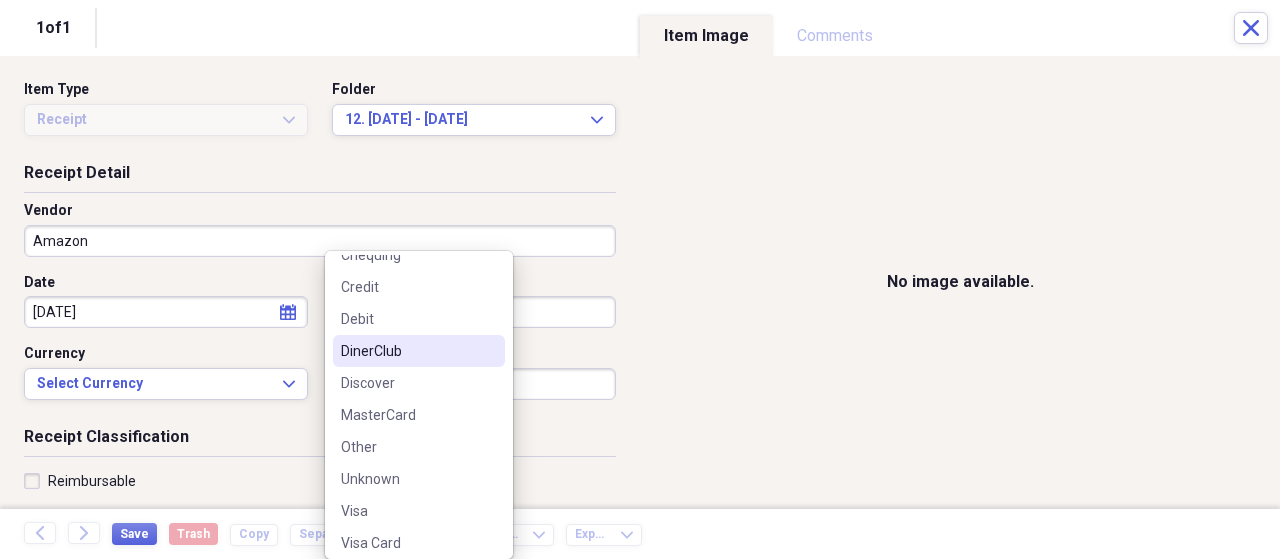 scroll, scrollTop: 124, scrollLeft: 0, axis: vertical 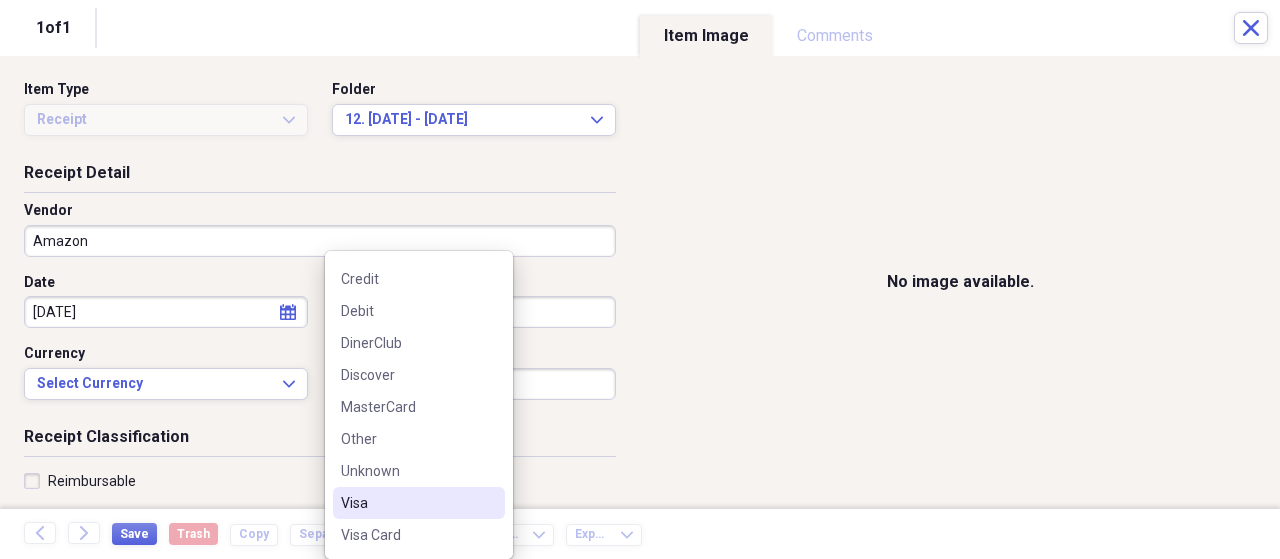 click on "Visa" at bounding box center (407, 503) 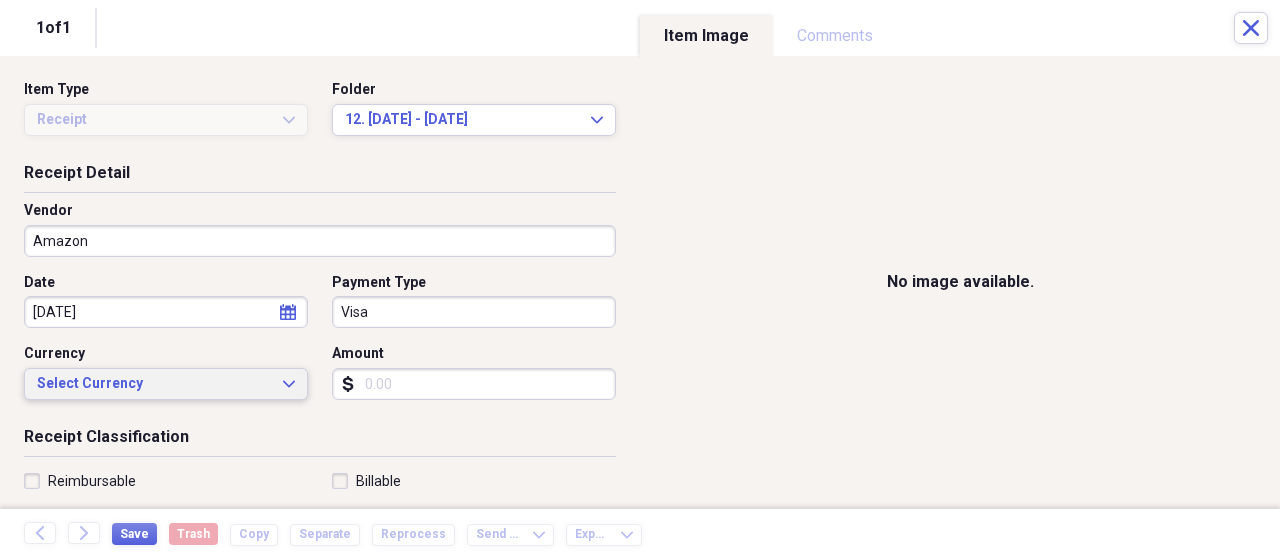 click on "Select Currency" at bounding box center (154, 384) 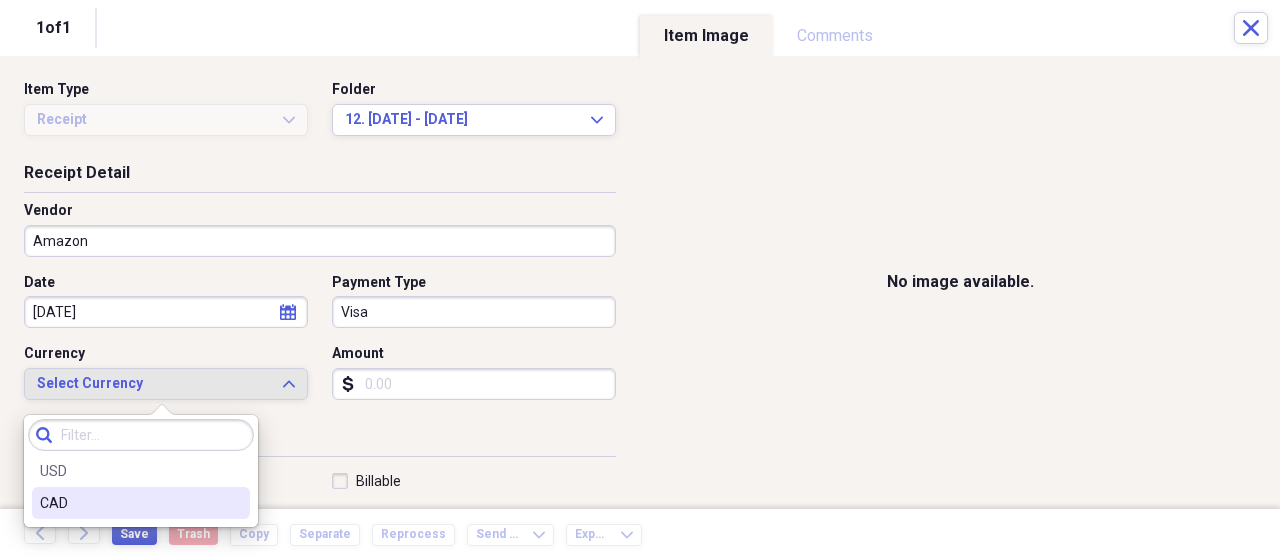 click on "CAD" at bounding box center [129, 503] 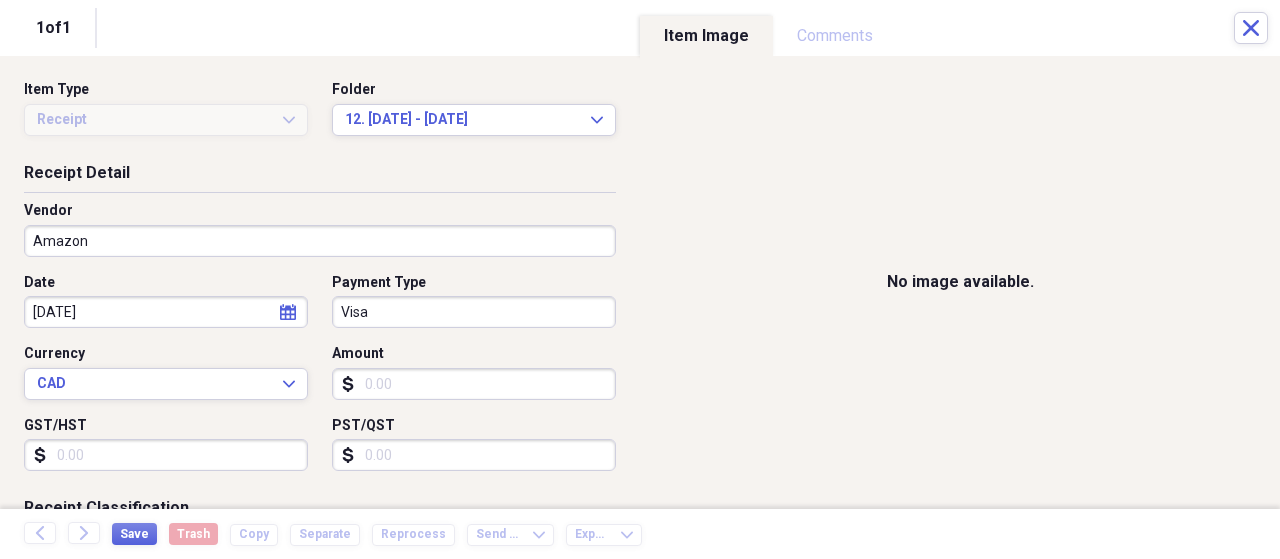 click on "Amount" at bounding box center [474, 384] 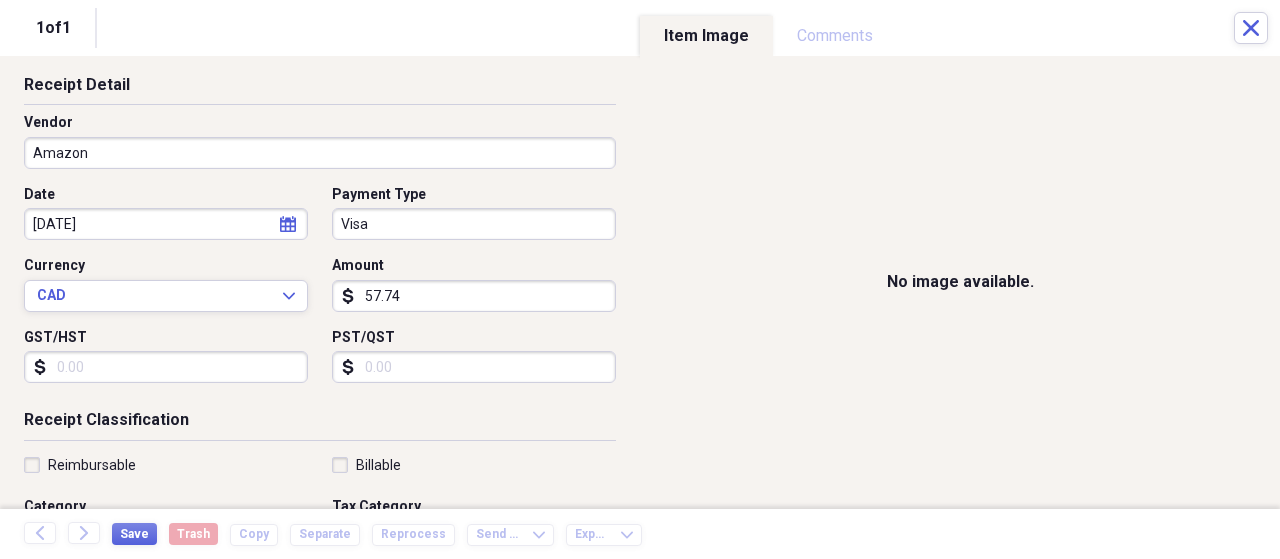 scroll, scrollTop: 200, scrollLeft: 0, axis: vertical 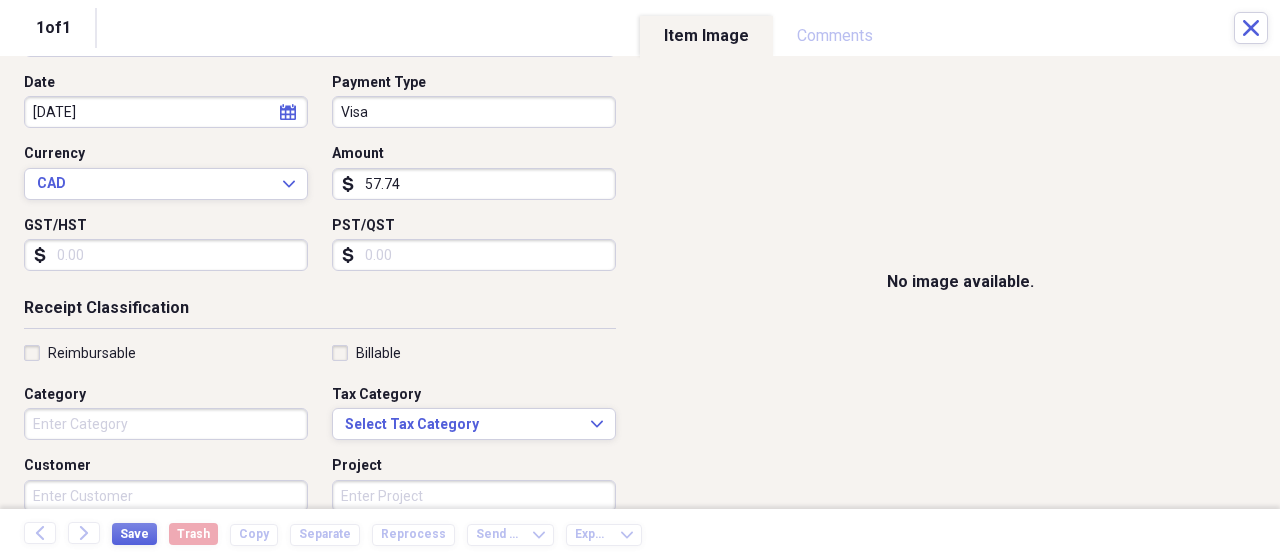 type on "57.74" 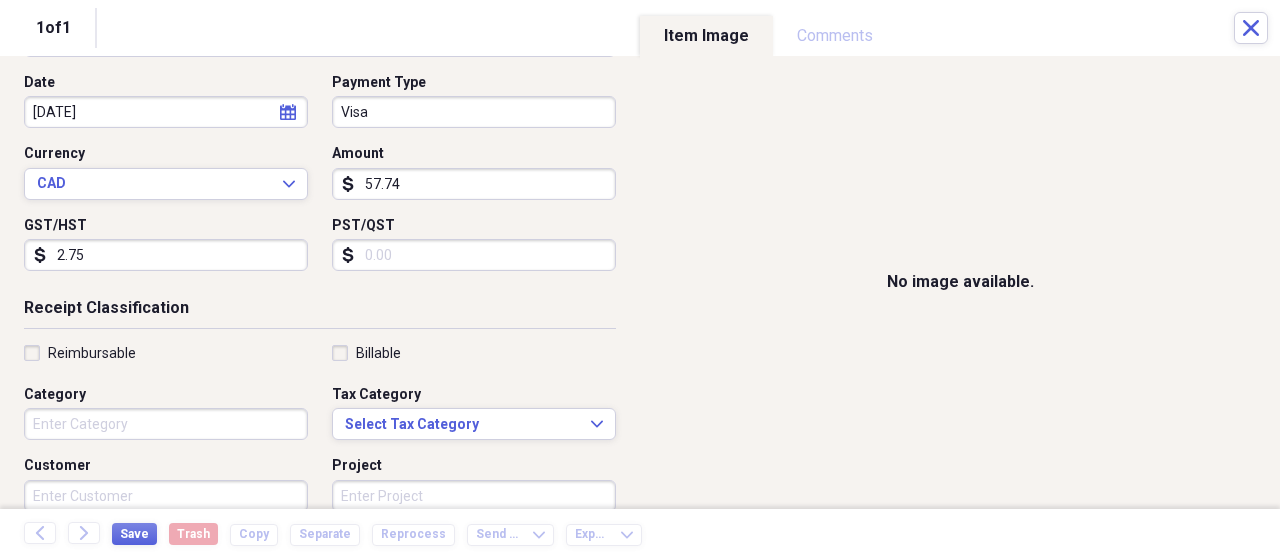 type on "2.75" 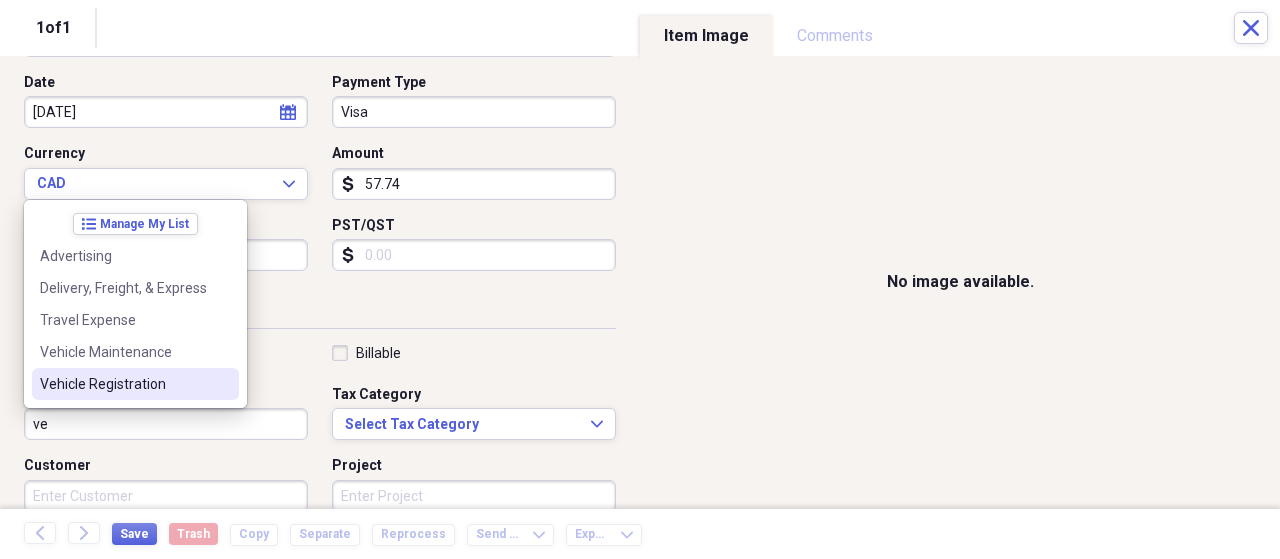 type on "v" 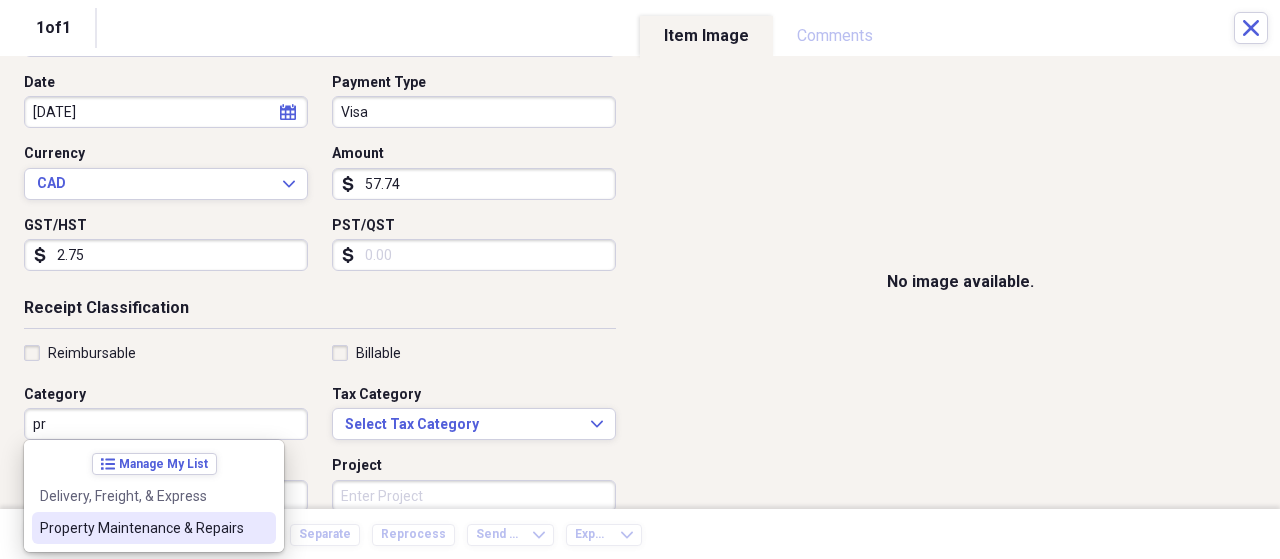 click on "Property Maintenance & Repairs" at bounding box center [142, 528] 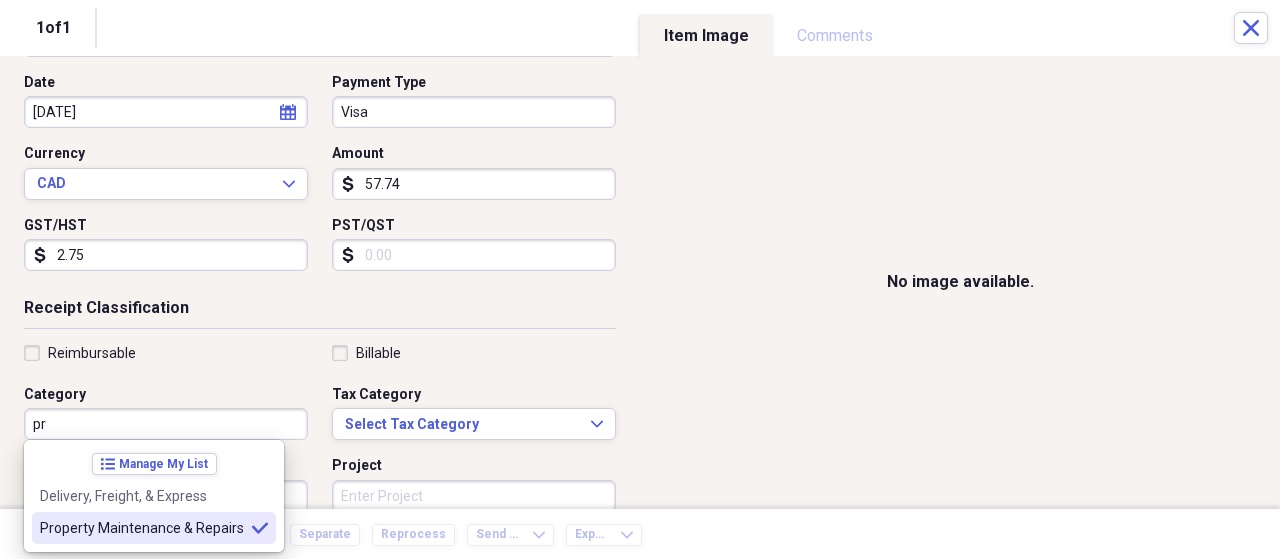 type on "Property Maintenance & Repairs" 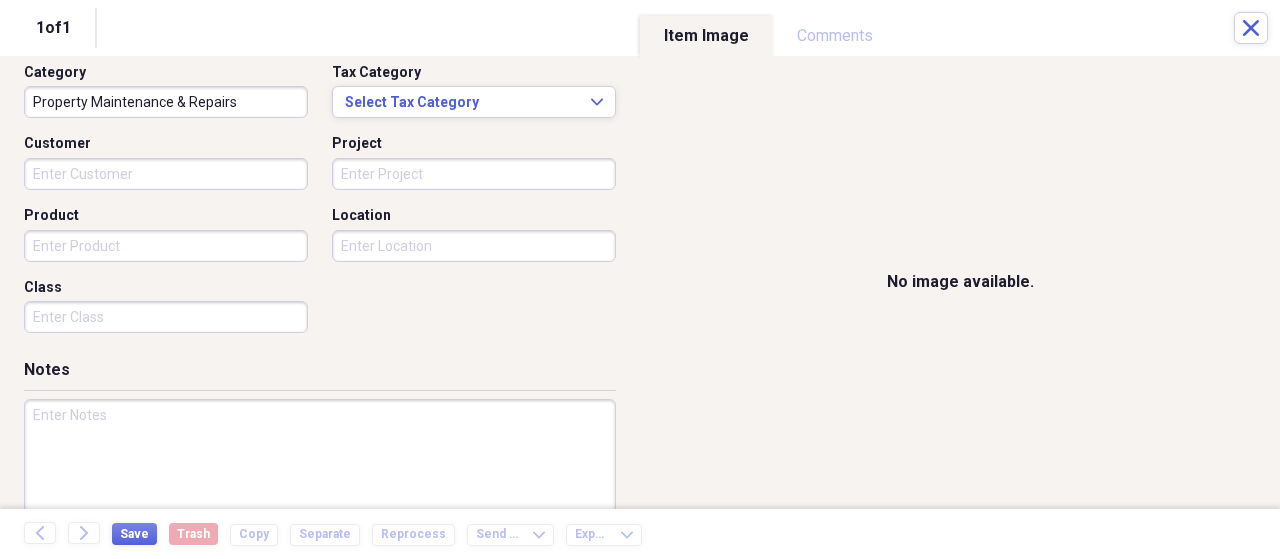 scroll, scrollTop: 565, scrollLeft: 0, axis: vertical 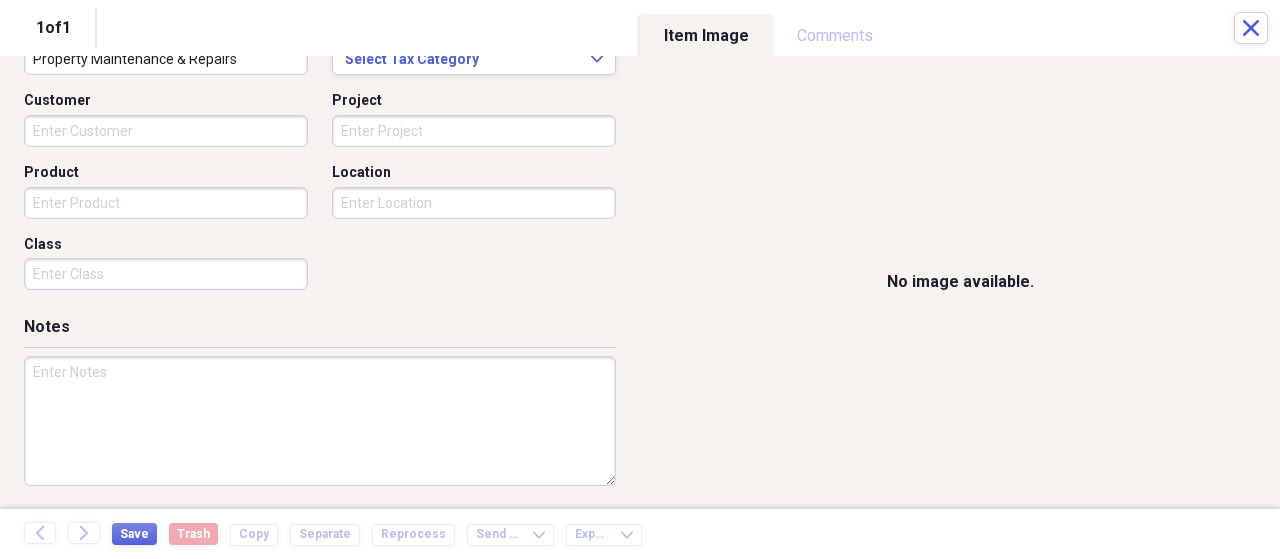 click at bounding box center (320, 421) 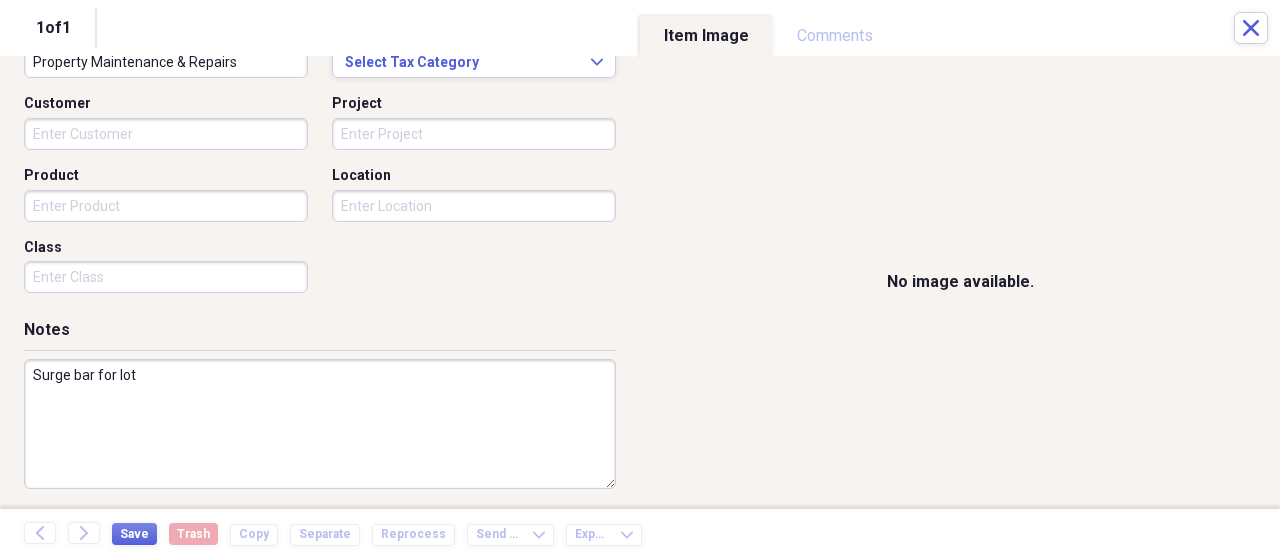 scroll, scrollTop: 565, scrollLeft: 0, axis: vertical 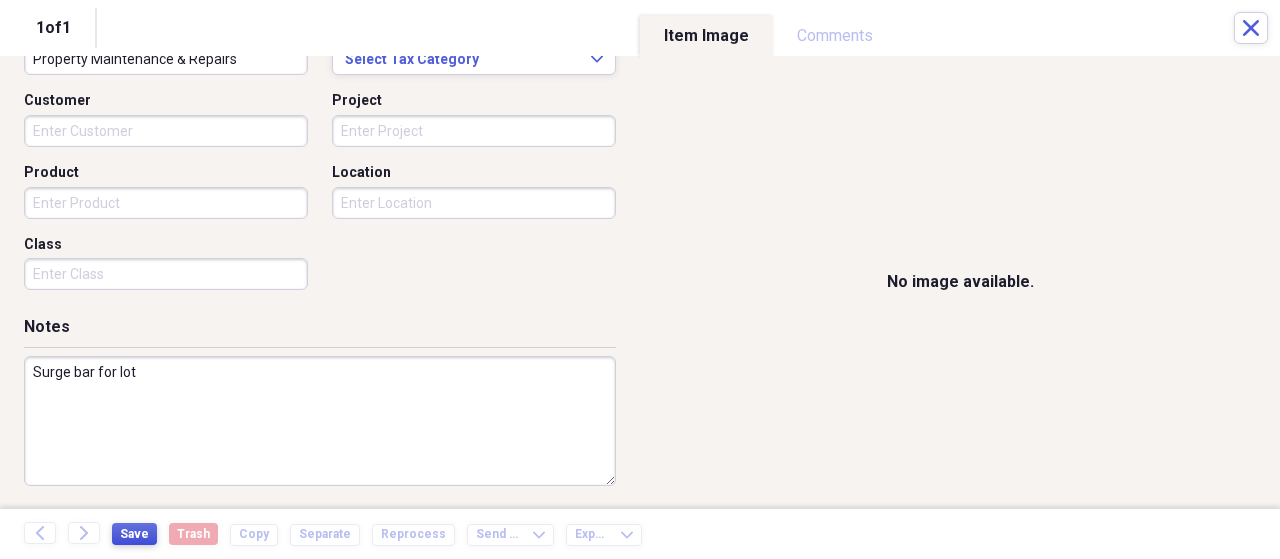 type on "Surge bar for lot" 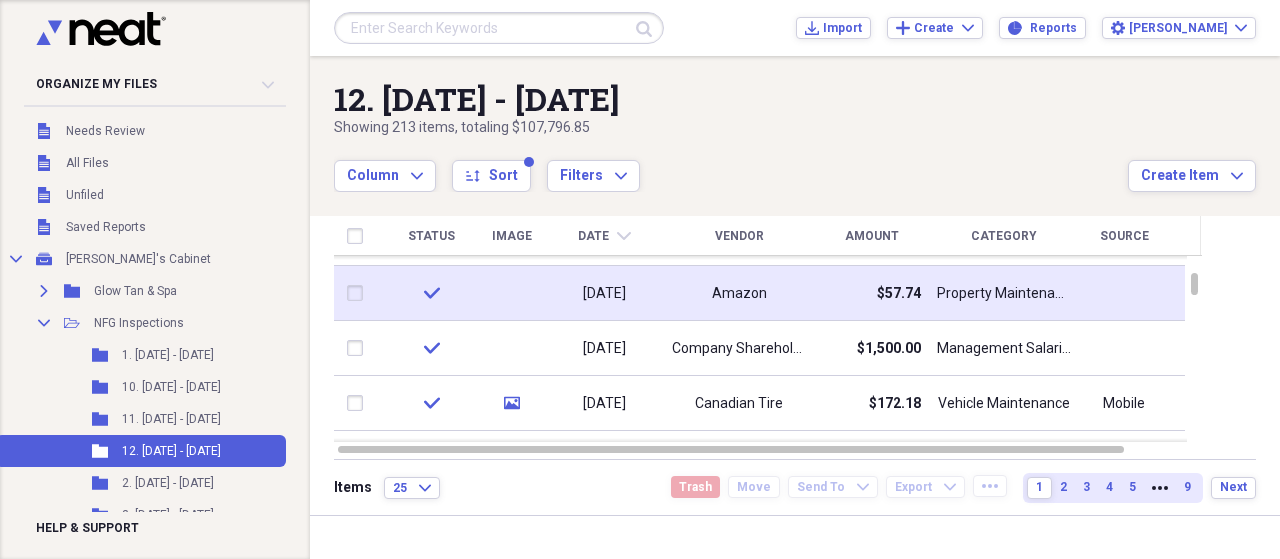 click on "$57.74" at bounding box center (871, 293) 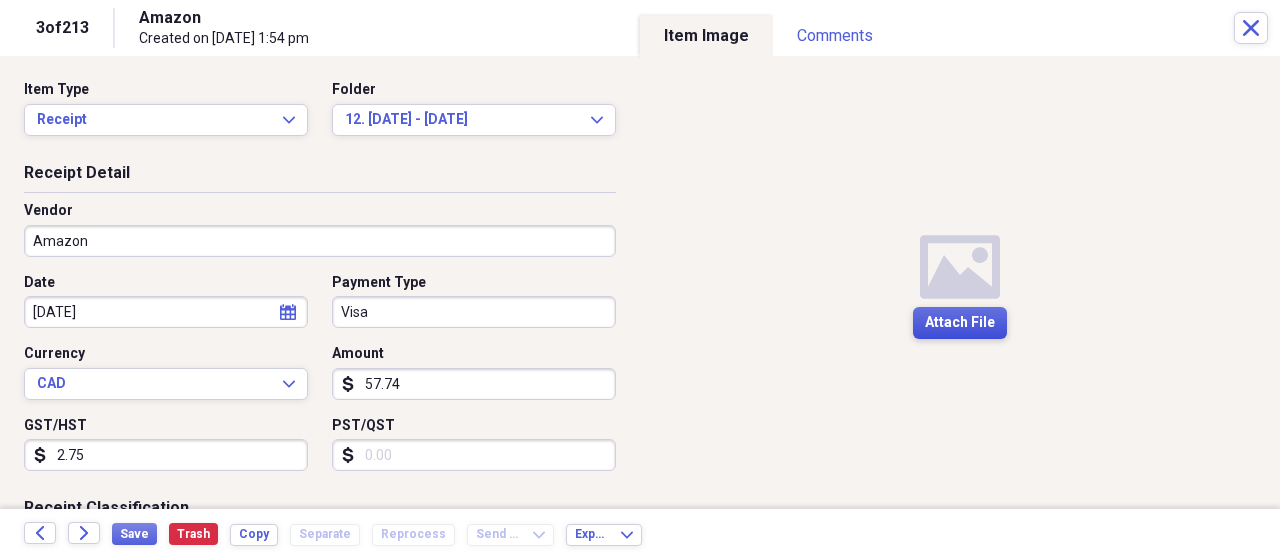click on "Attach File" at bounding box center (960, 323) 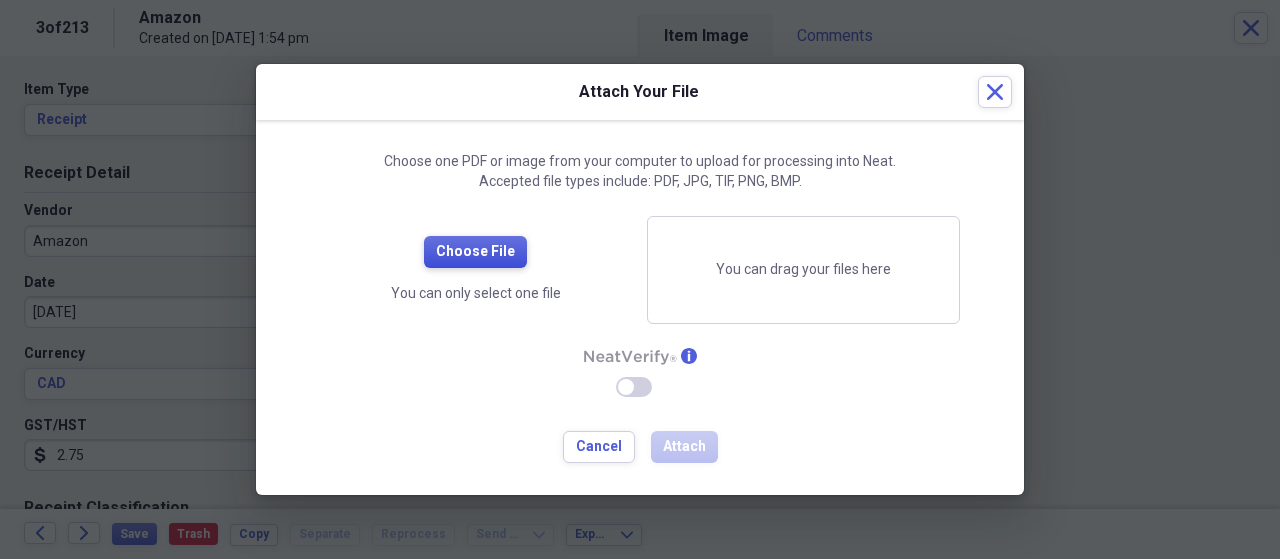 click on "Choose File" at bounding box center [475, 252] 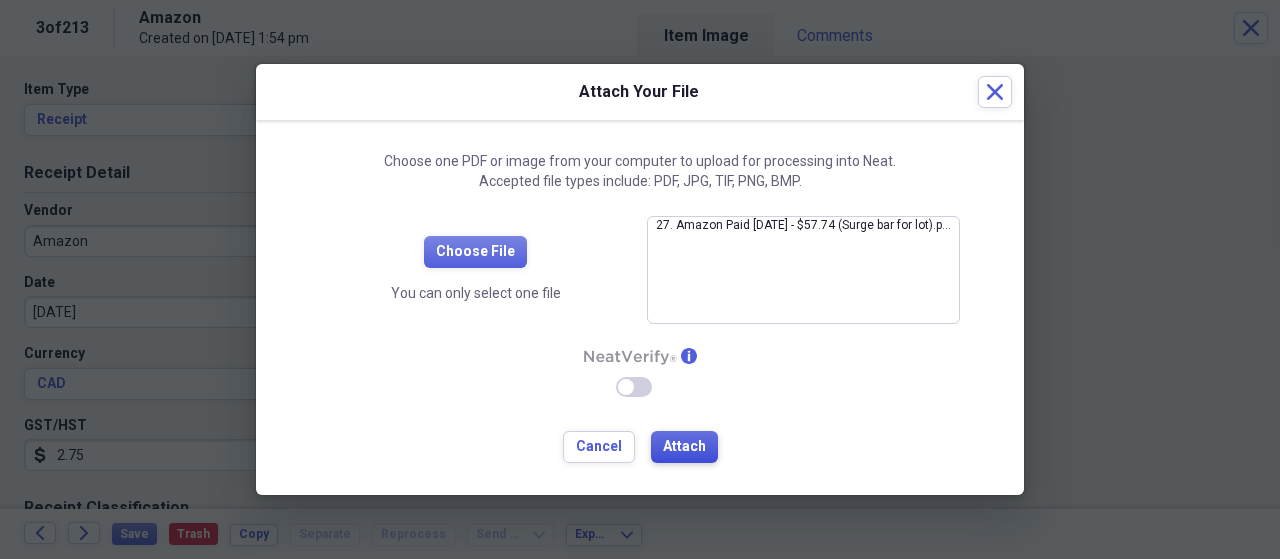 click on "Attach" at bounding box center (684, 447) 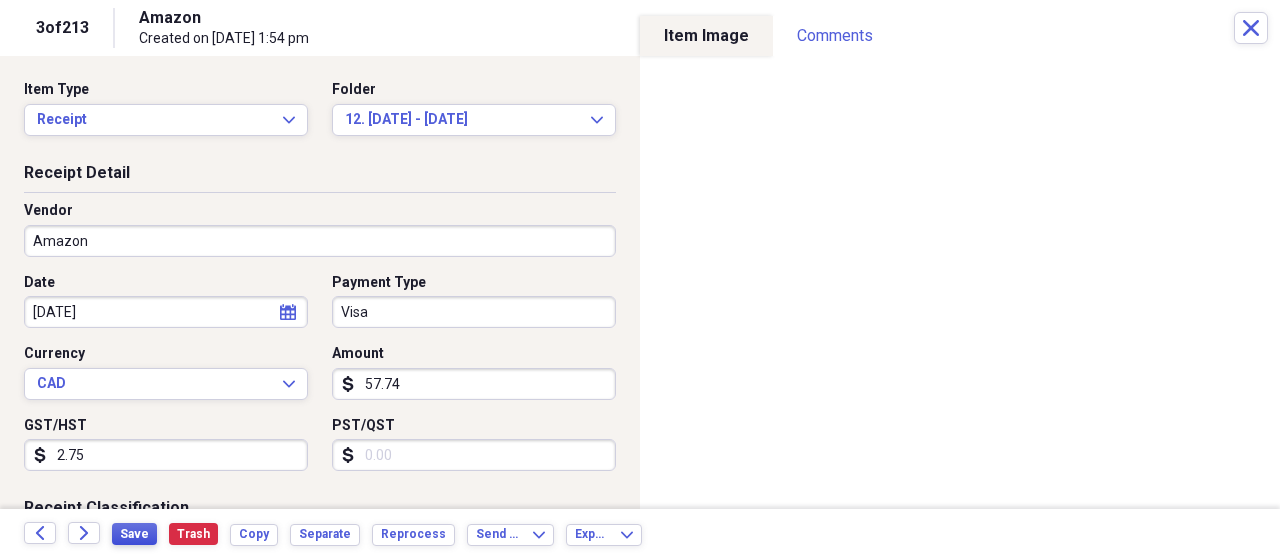 click on "Save" at bounding box center [134, 534] 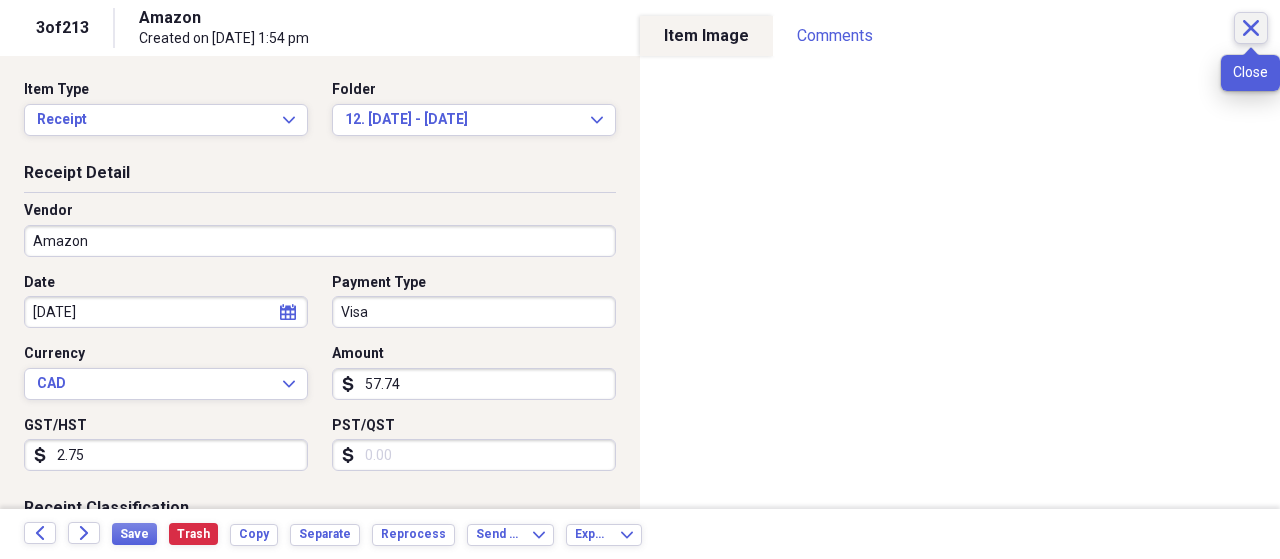 click on "Close" 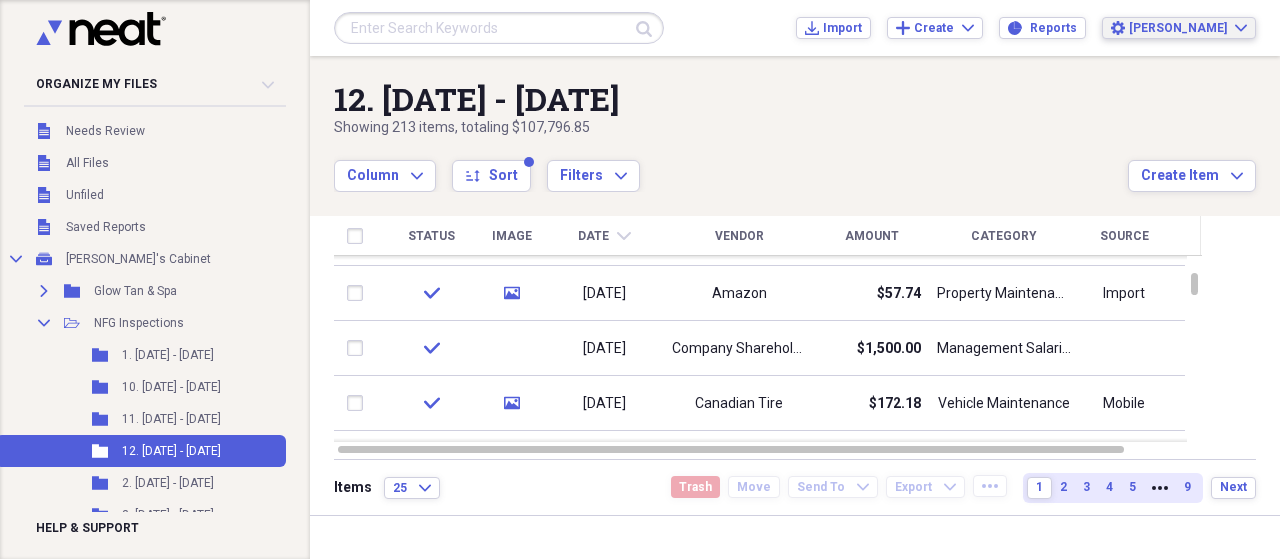 click on "[PERSON_NAME]" at bounding box center [1188, 28] 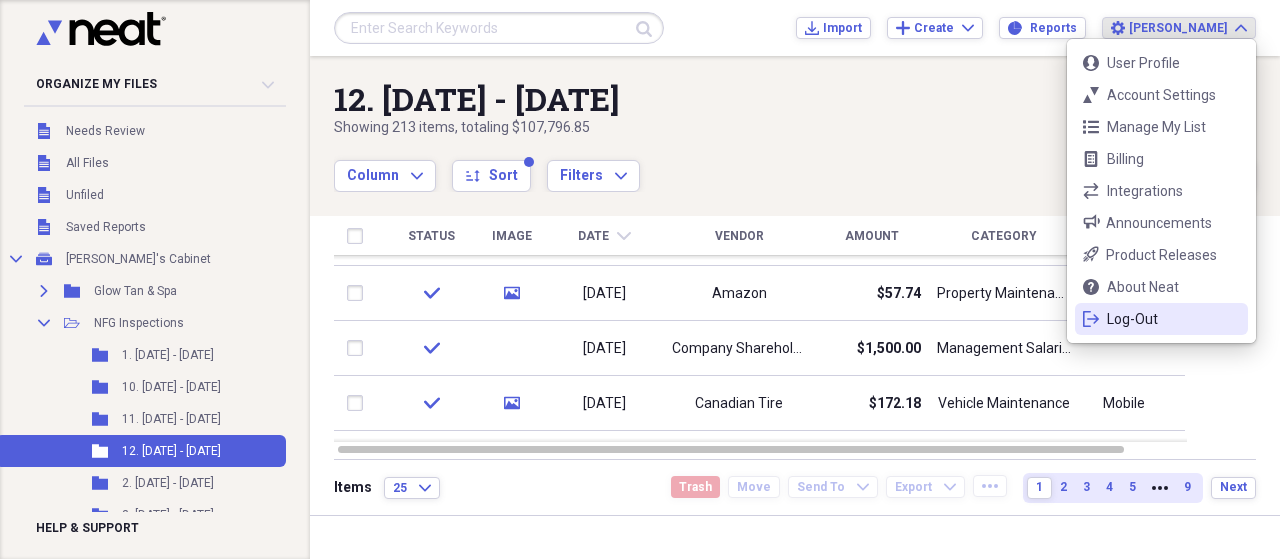 click on "logout Log-Out" at bounding box center (1161, 319) 